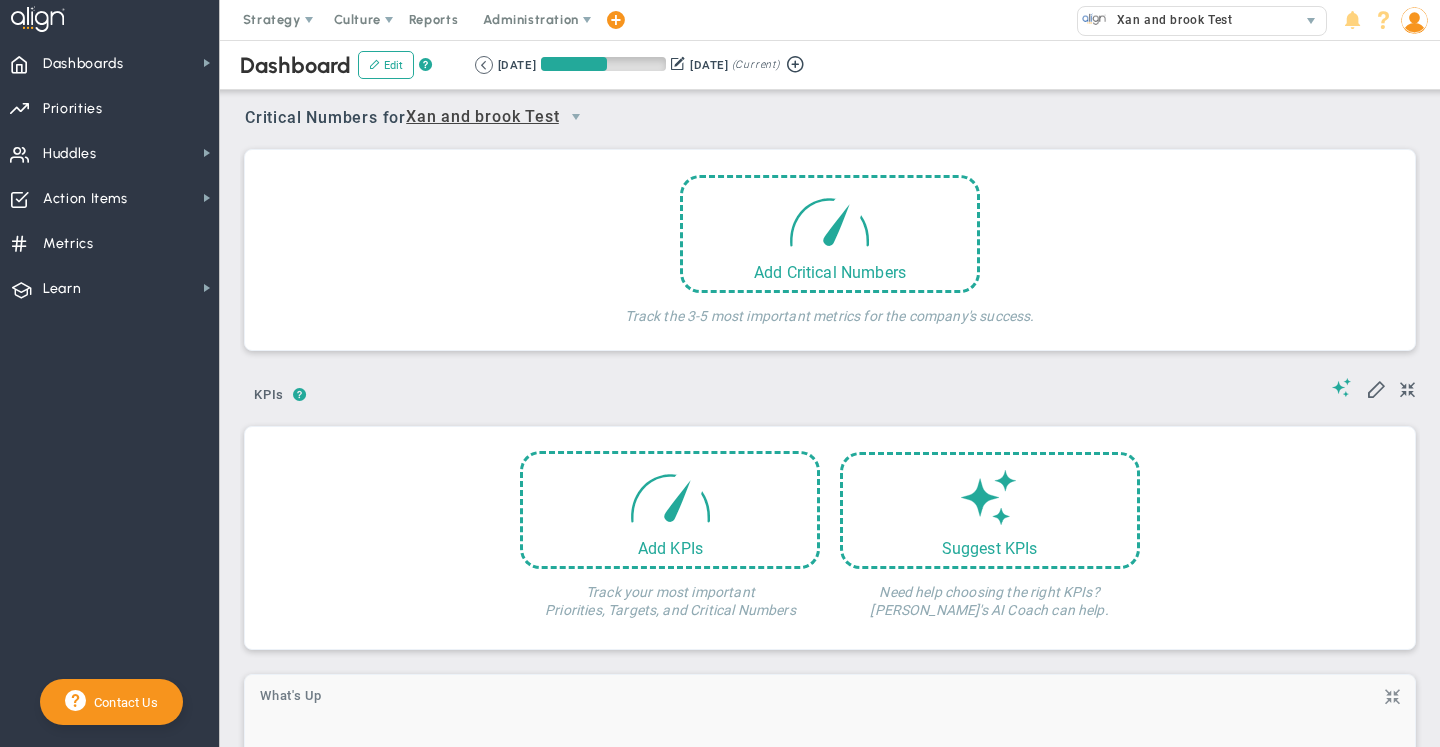 scroll, scrollTop: 0, scrollLeft: 0, axis: both 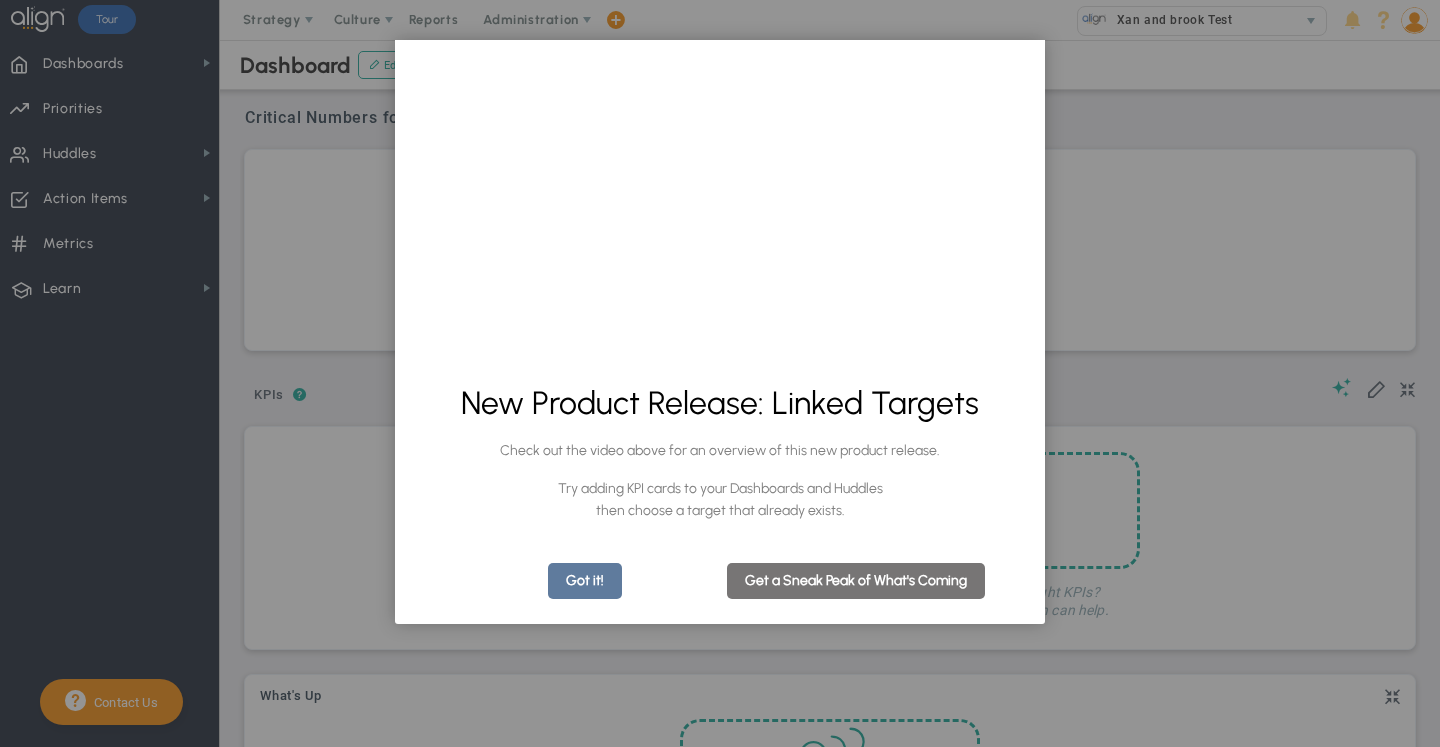 click on "Got it!" at bounding box center [585, 581] 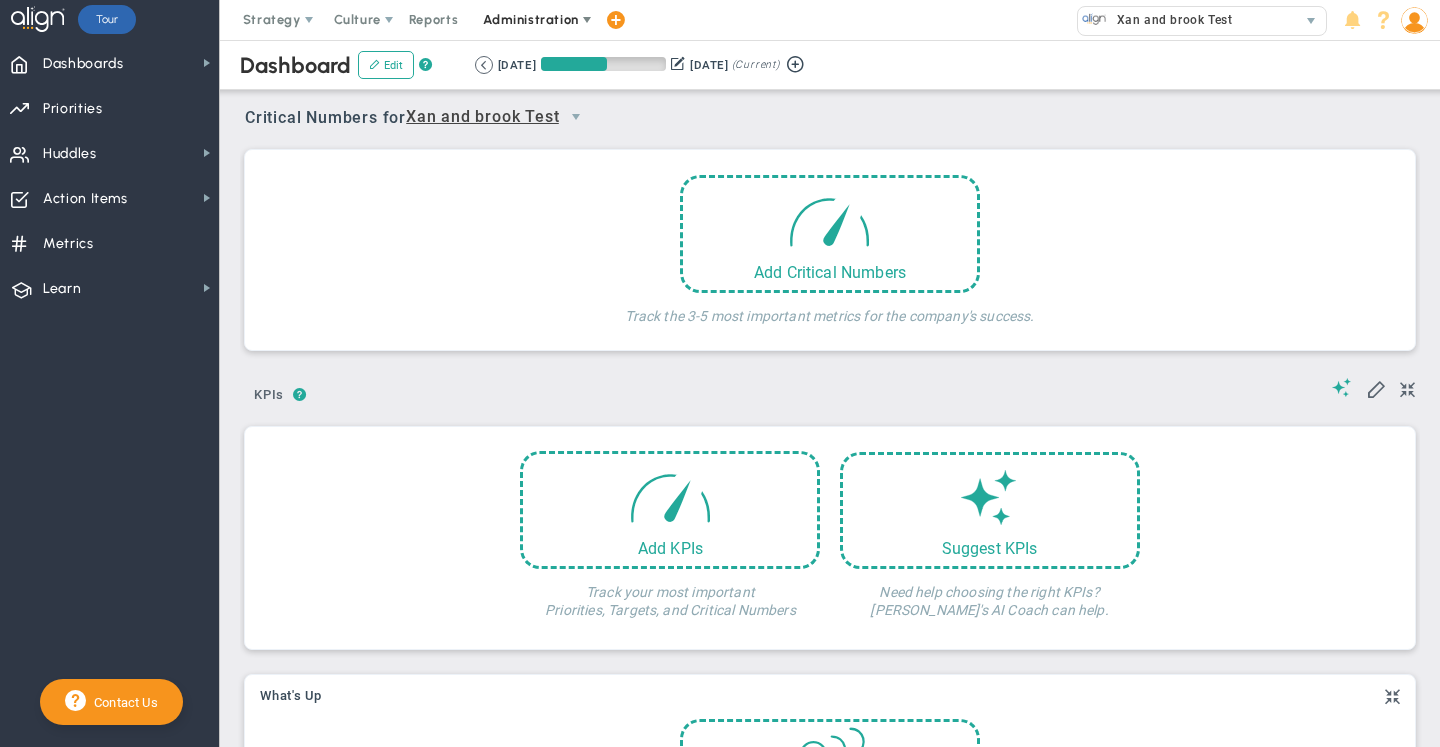 click on "Administration" at bounding box center (532, 20) 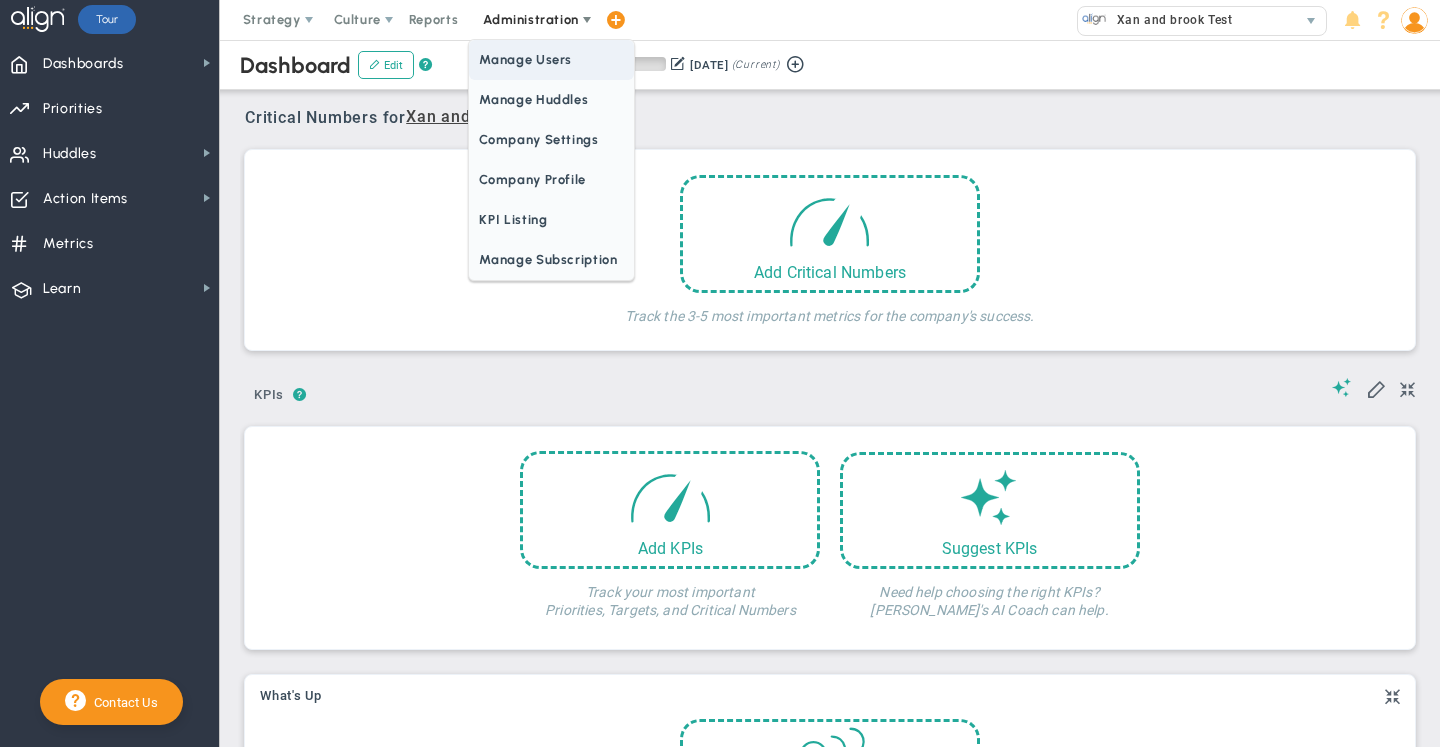 click on "Manage Users" at bounding box center (551, 60) 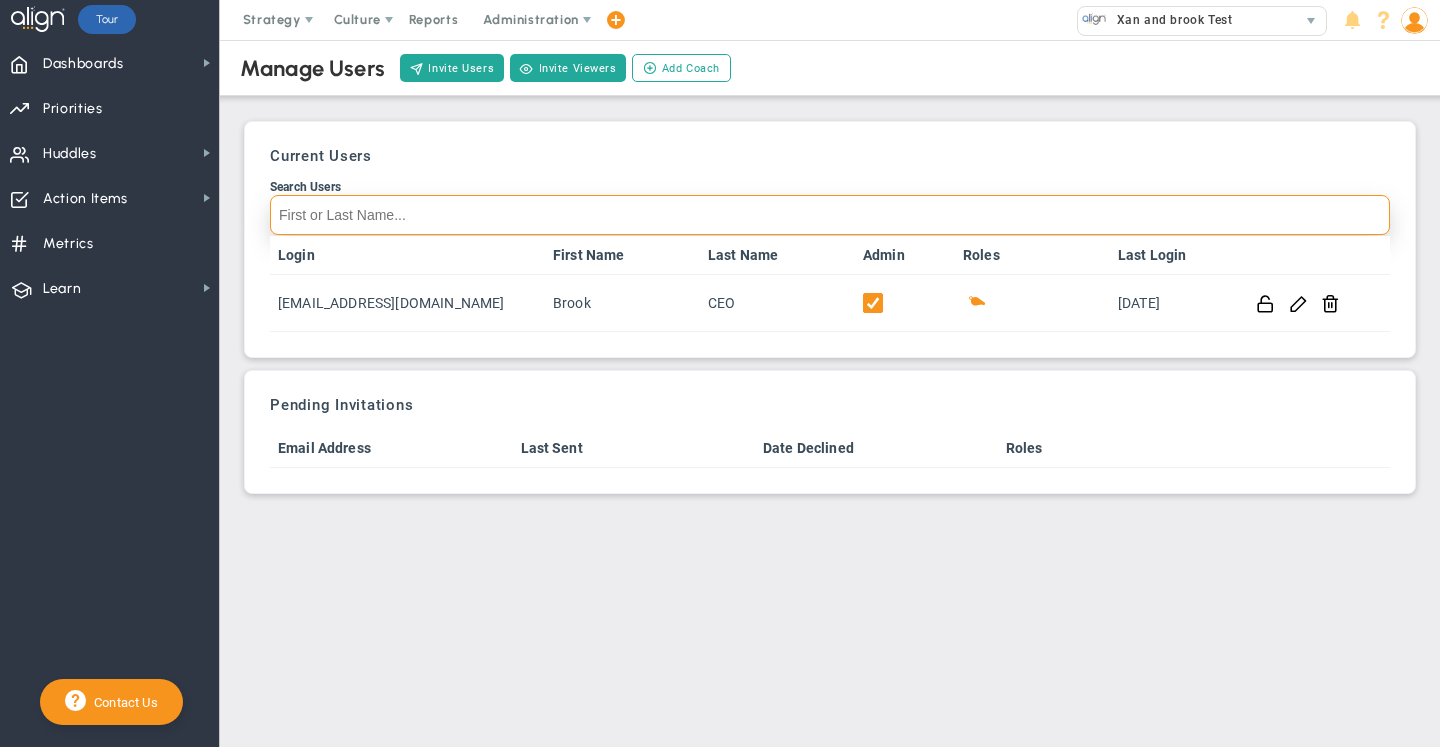 click on "Search Users" at bounding box center [830, 215] 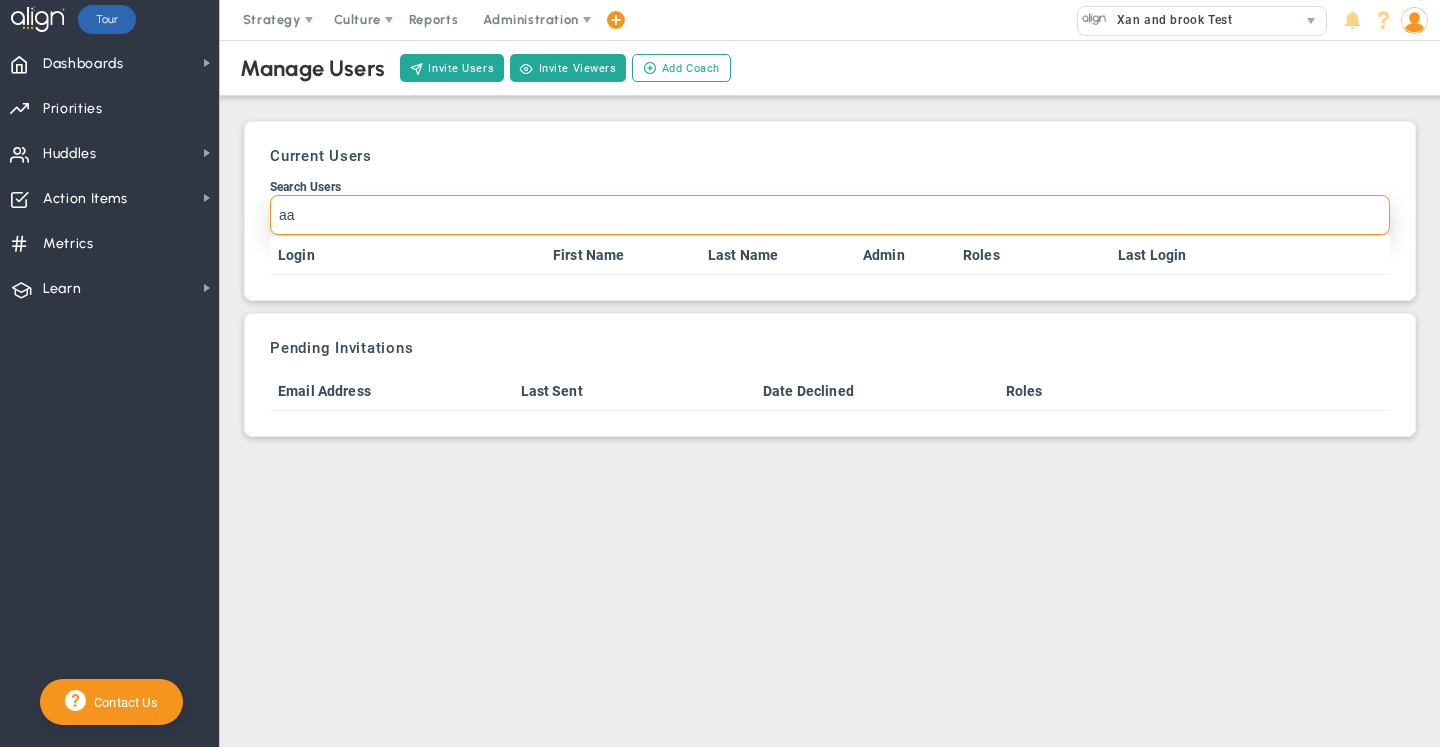 type on "a" 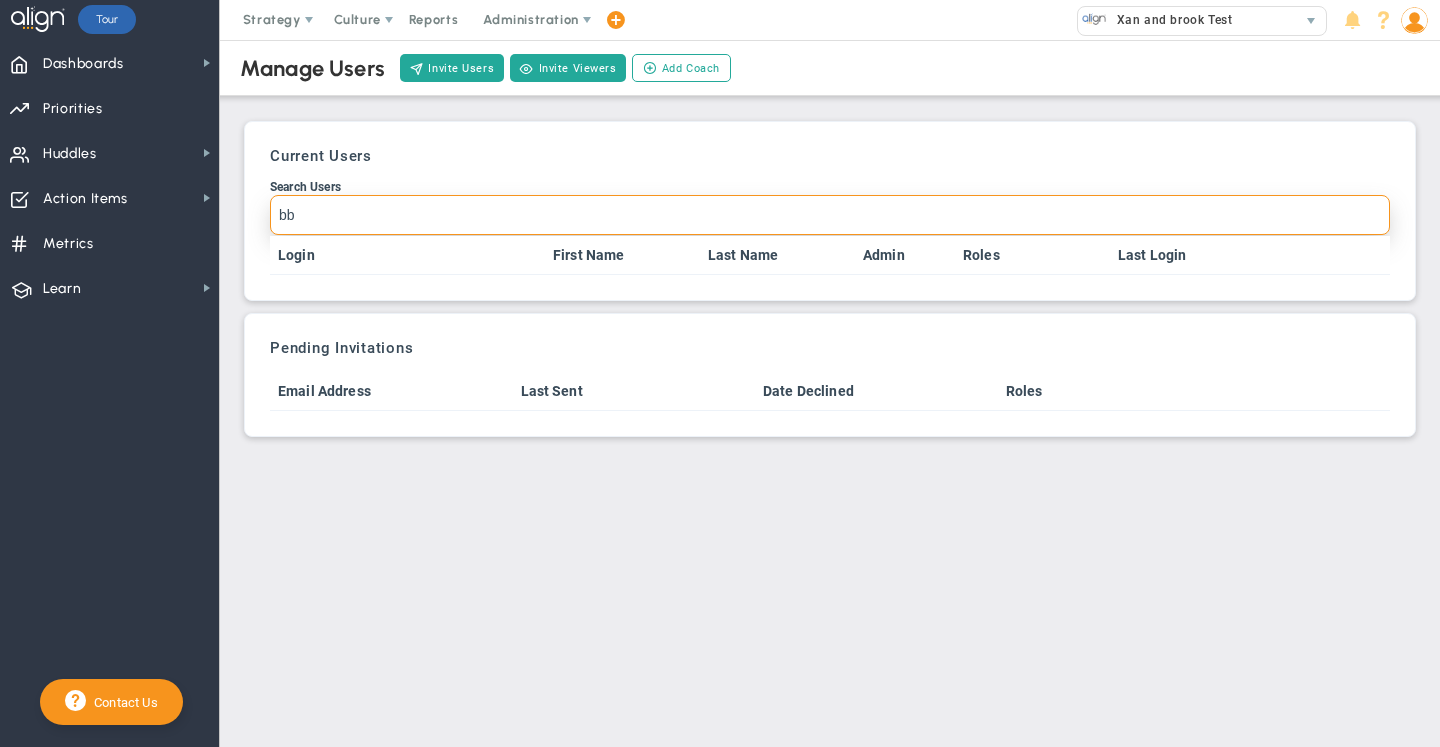 type on "b" 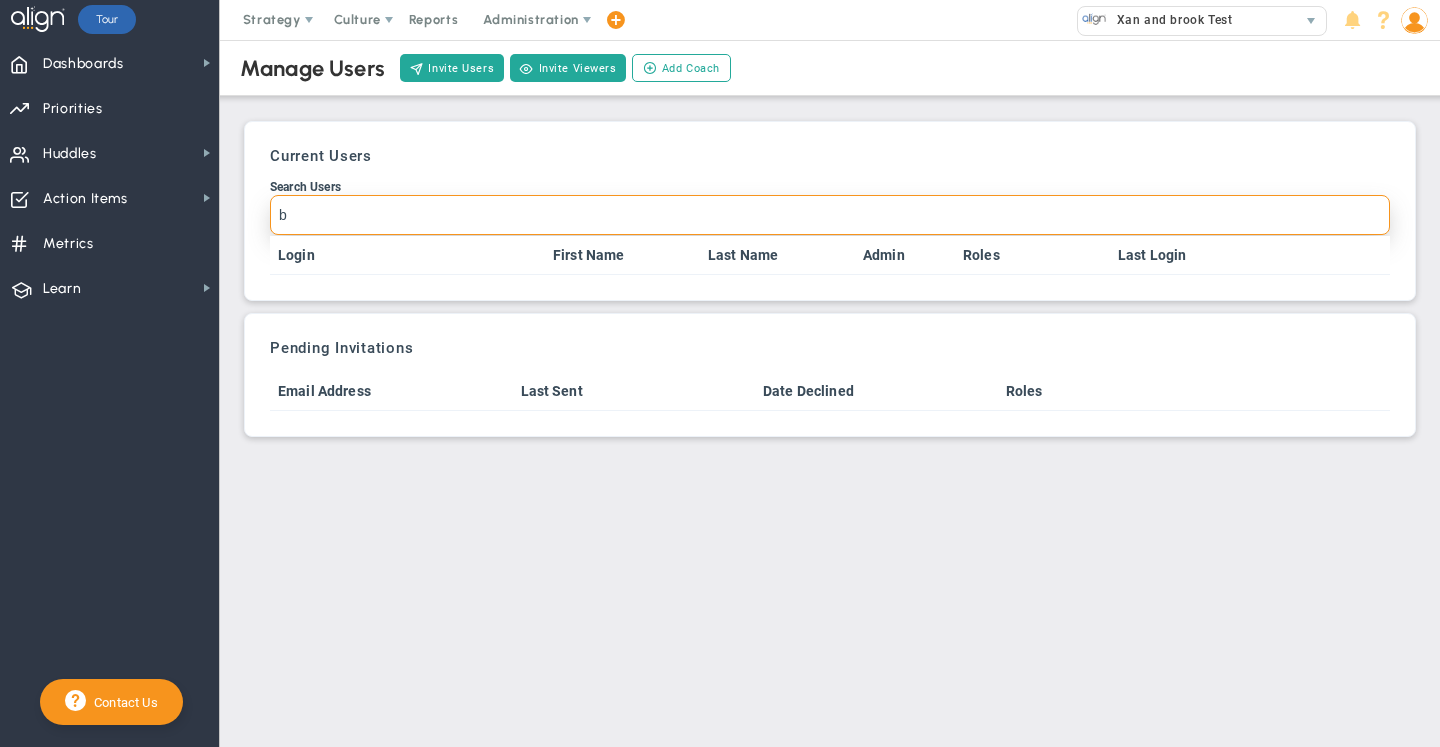type 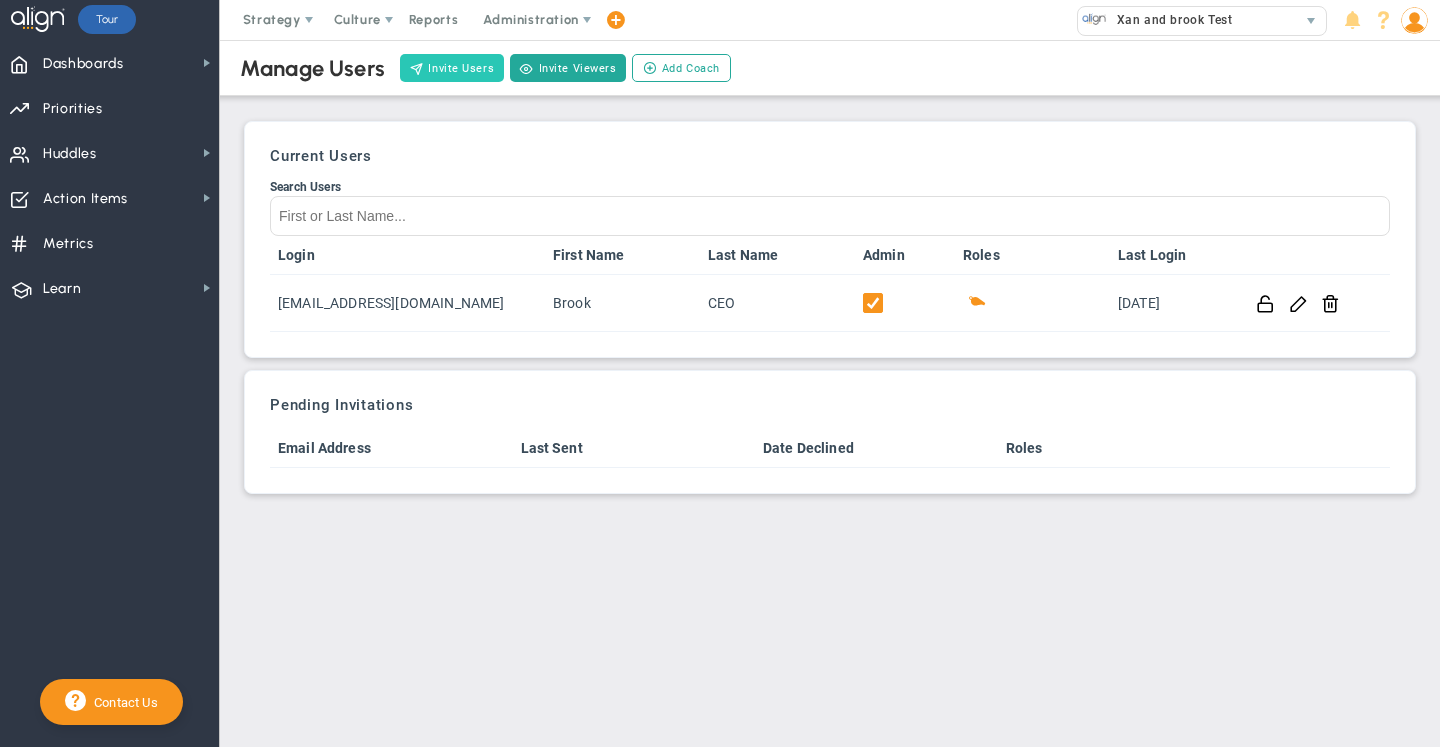 click on "Invite Users" at bounding box center [452, 68] 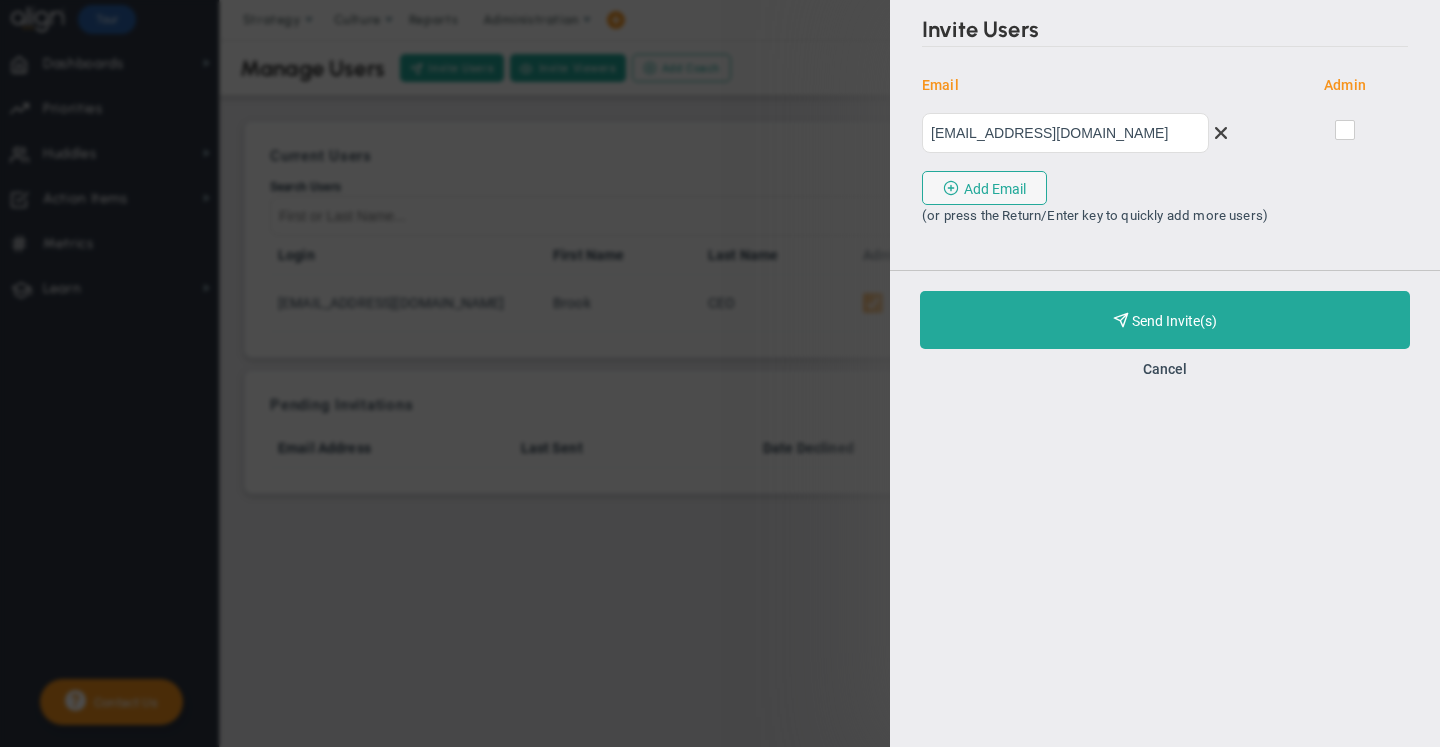 type on "bbissinger@aligntoday.com" 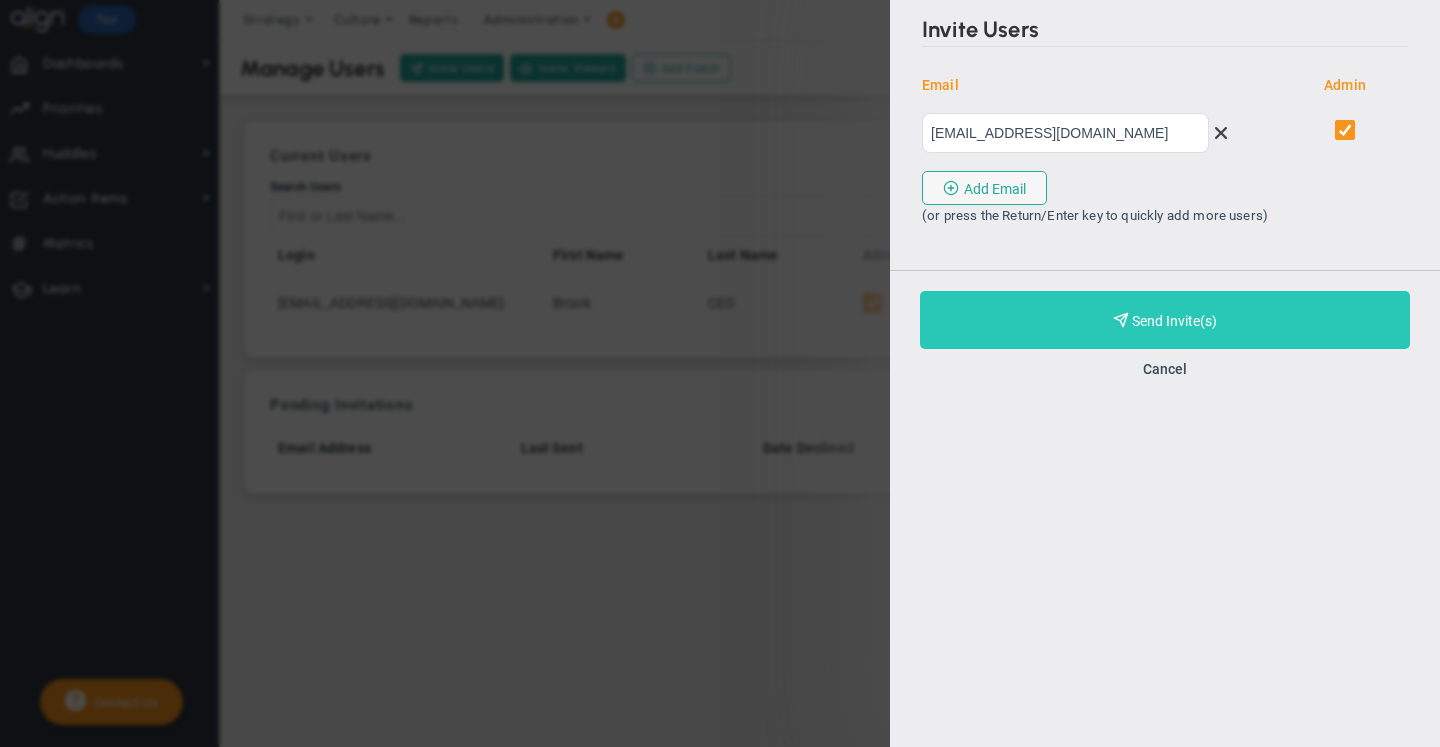click on "Purchase and
Send Invite(s)" at bounding box center (1174, 321) 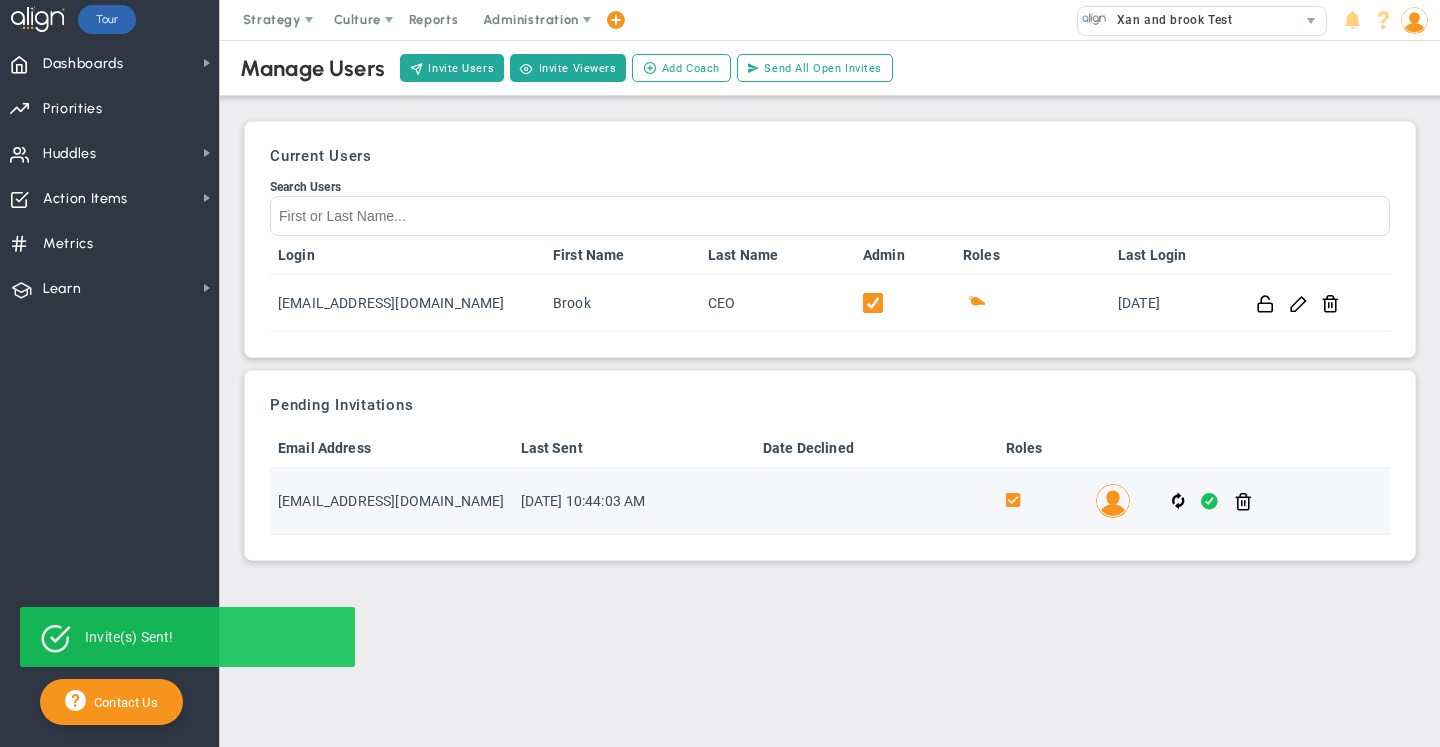 click 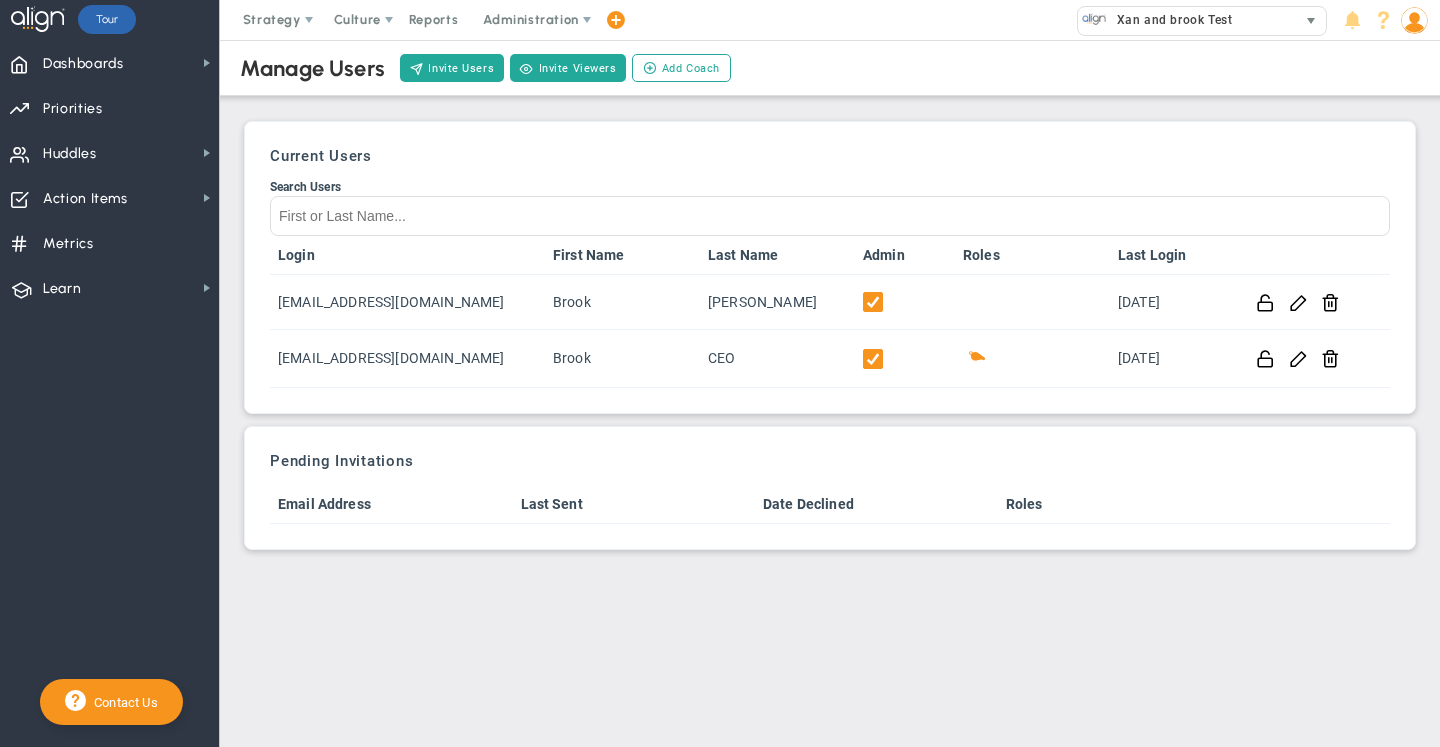 click on "Xan and brook Test" at bounding box center [1187, 20] 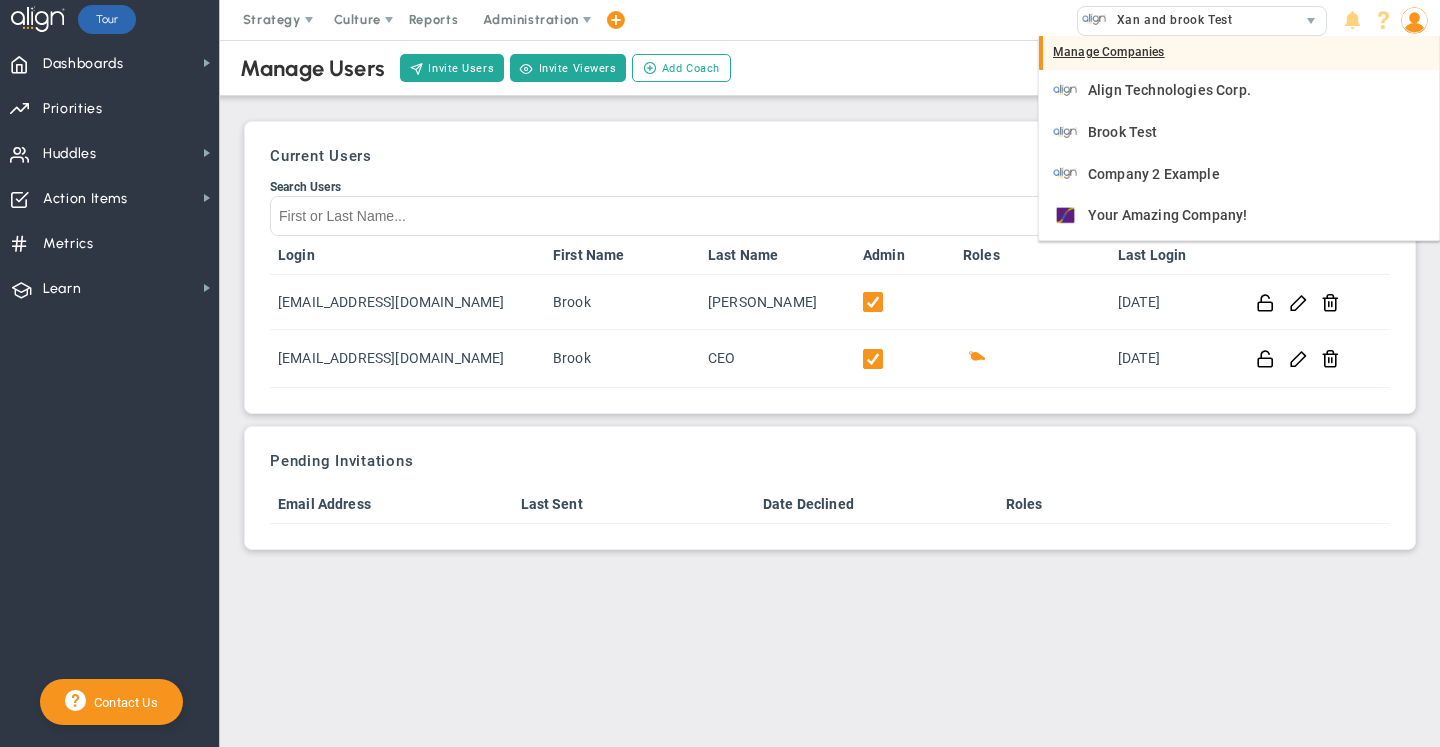 click on "Manage Companies" at bounding box center (1239, 53) 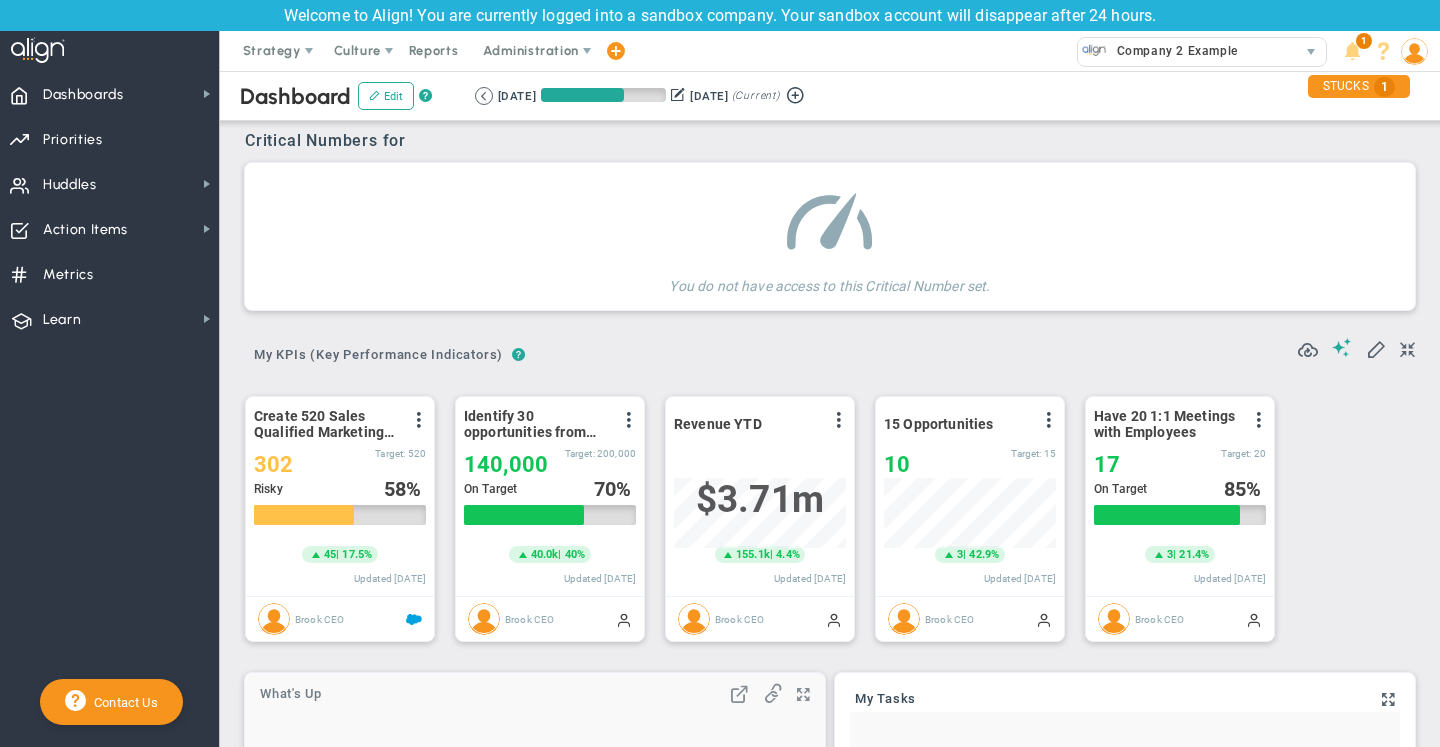 scroll, scrollTop: 0, scrollLeft: 0, axis: both 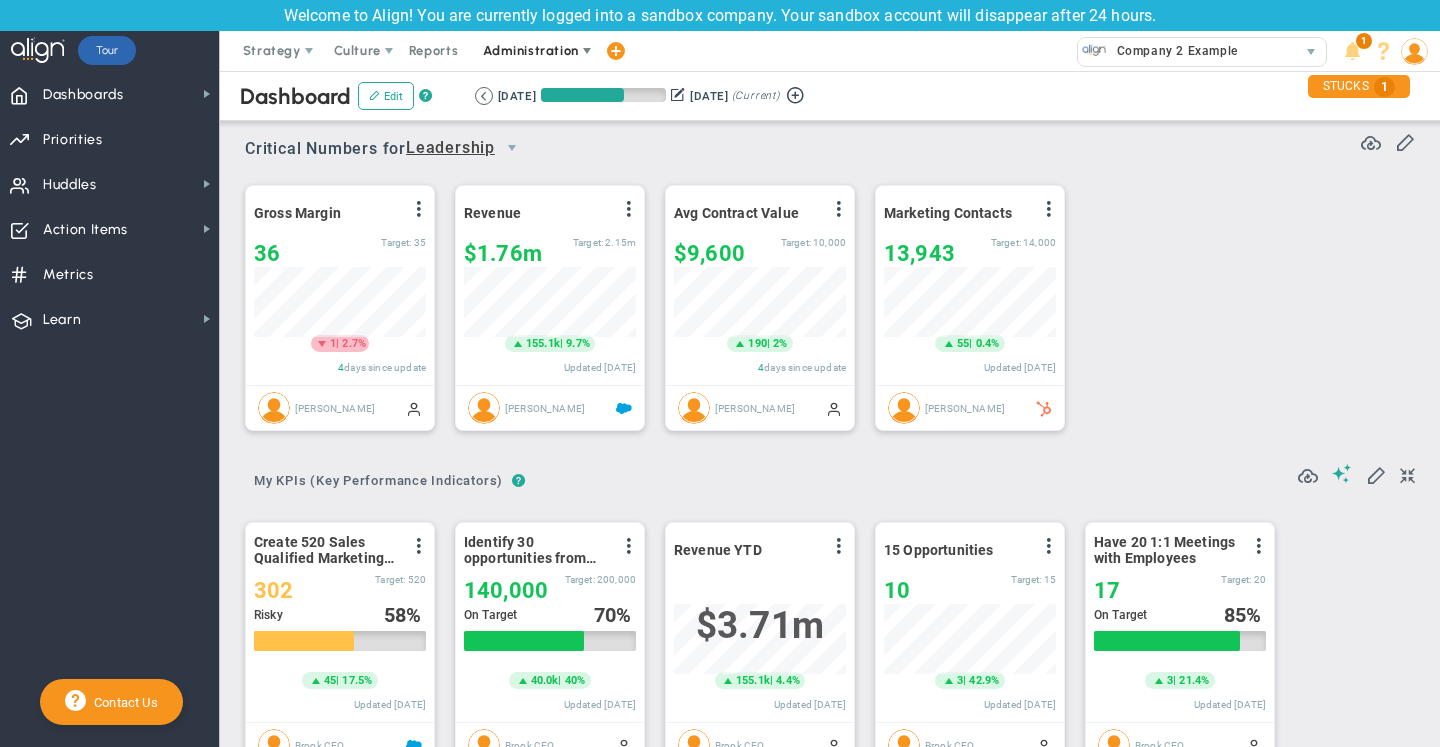 click on "Administration" at bounding box center [532, 51] 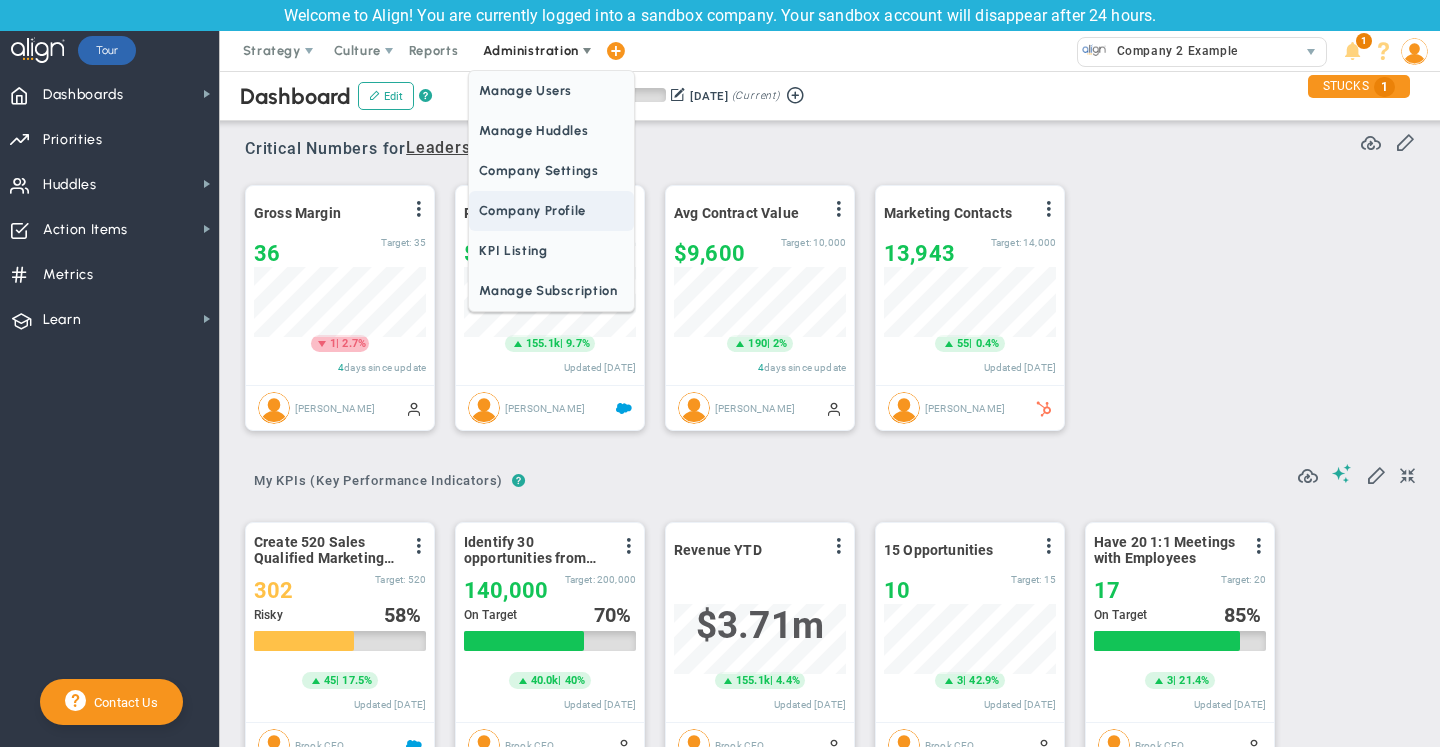 click on "Company Profile" at bounding box center (551, 211) 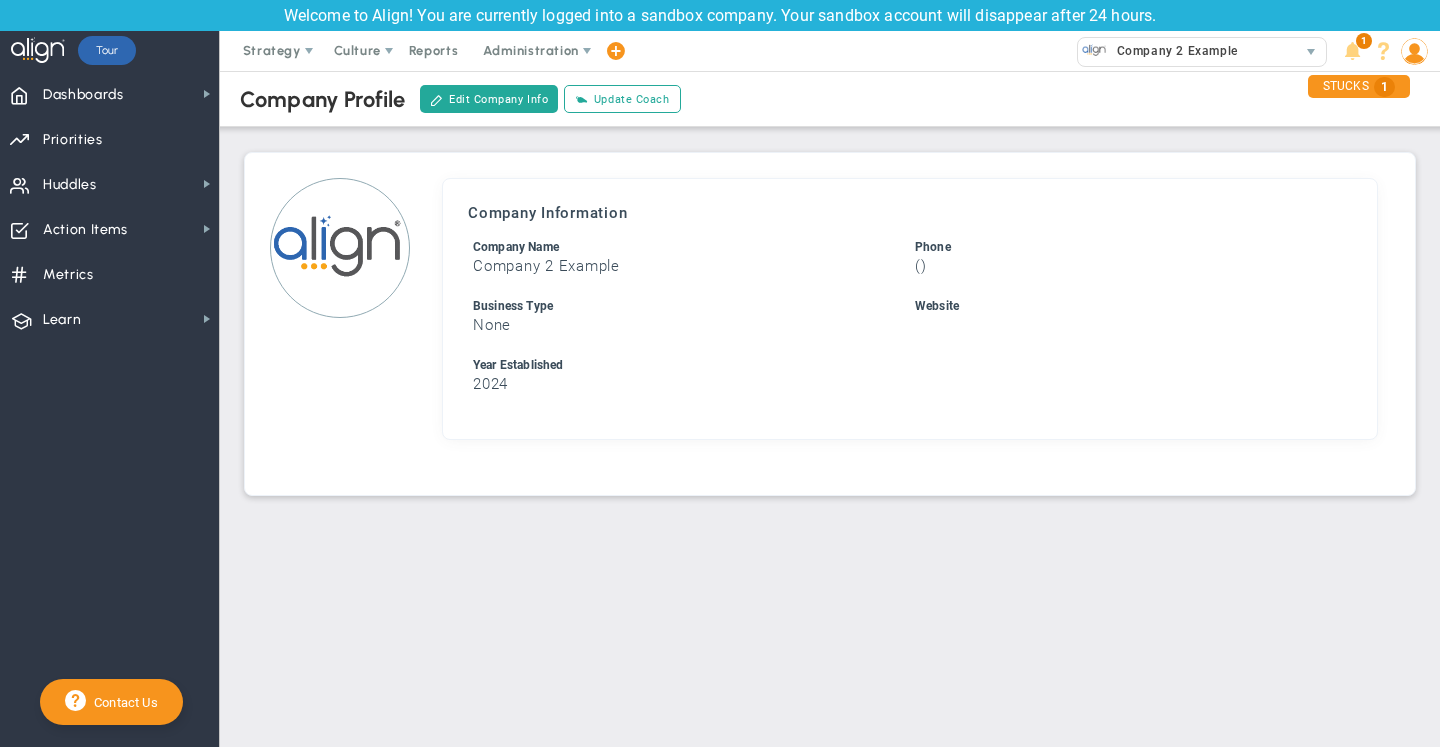 click at bounding box center [340, 248] 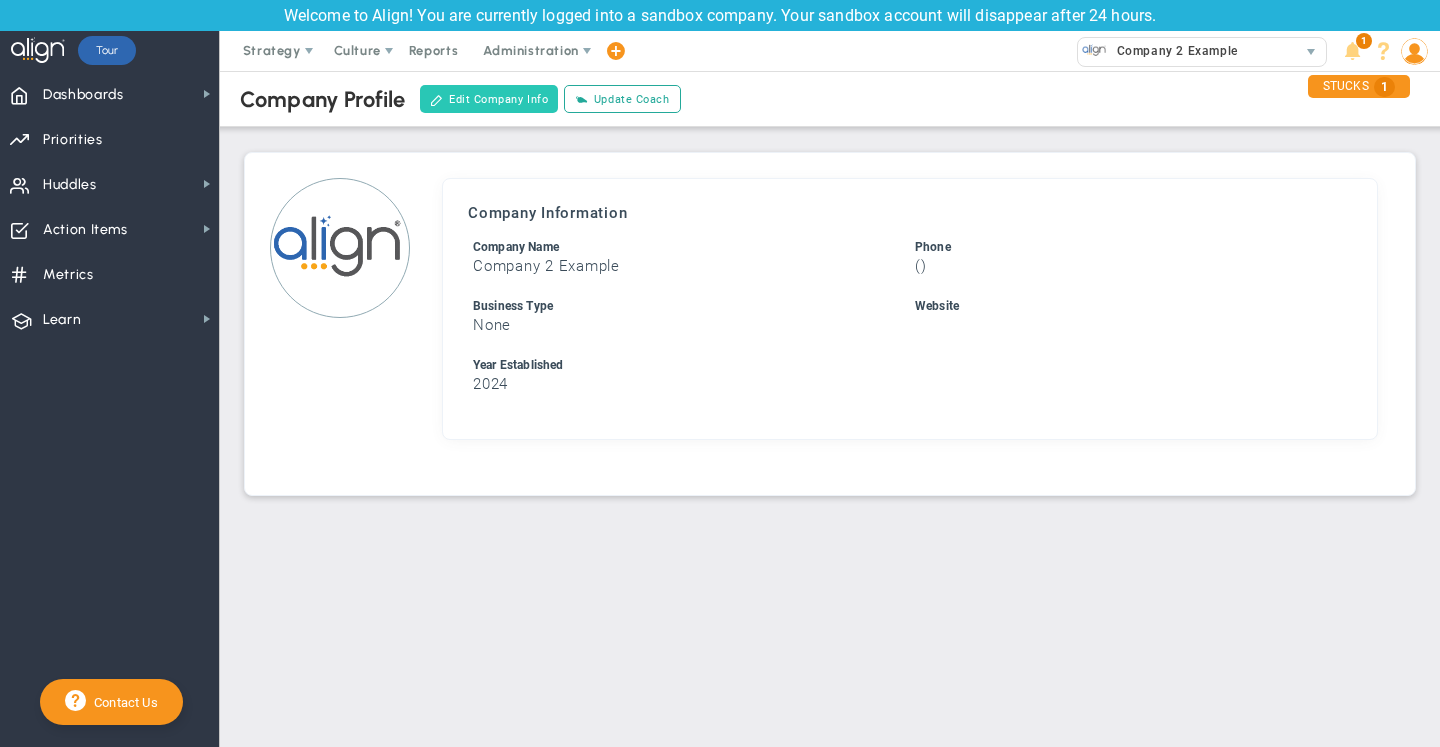 click on "Edit Company Info" at bounding box center [489, 99] 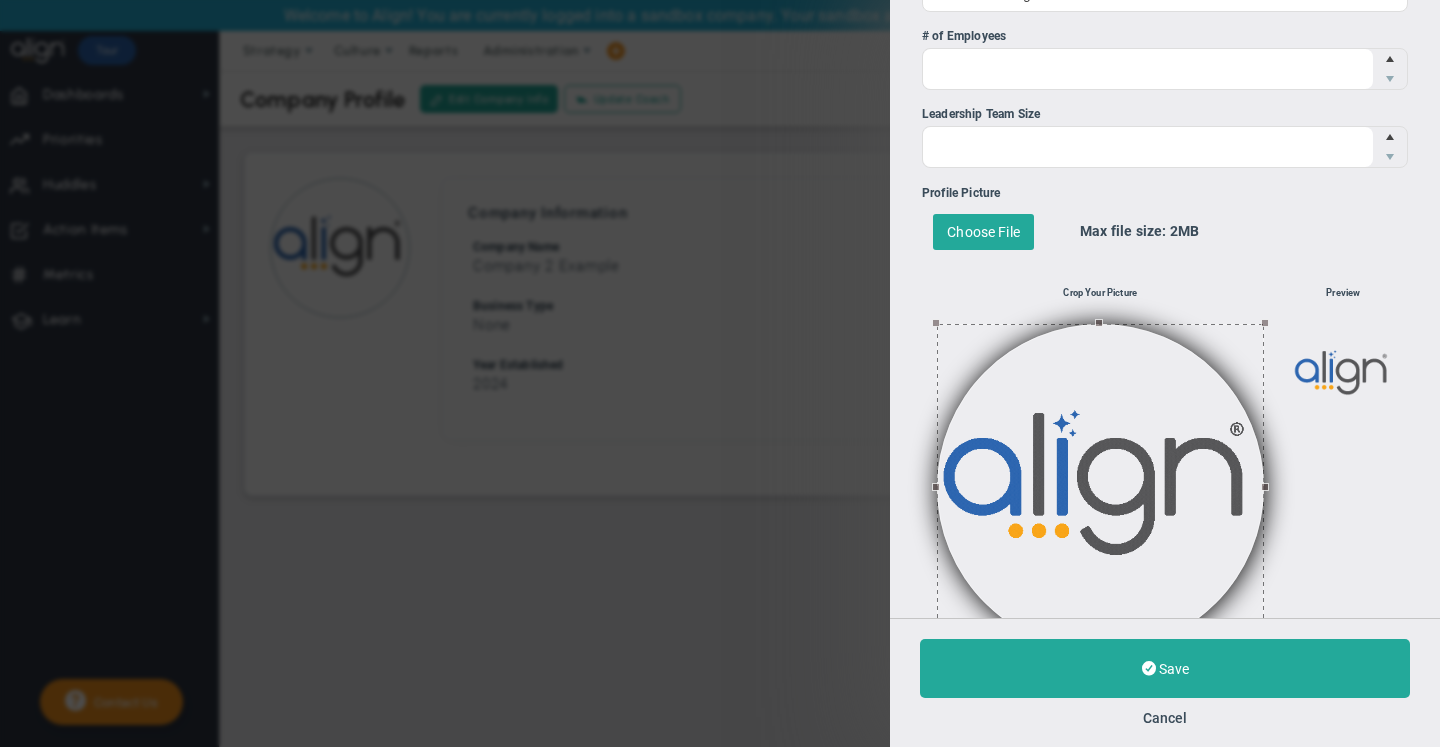 scroll, scrollTop: 698, scrollLeft: 0, axis: vertical 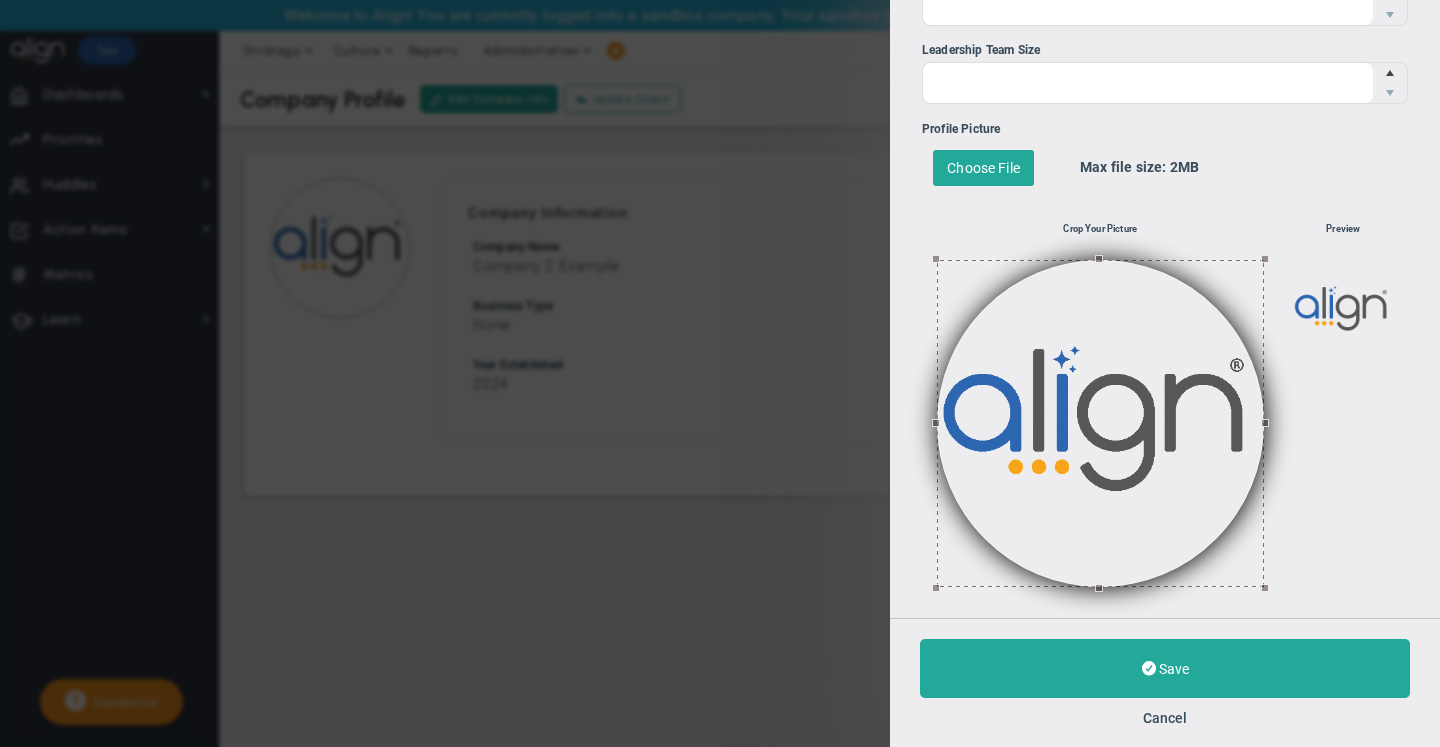 click on "Choose File" at bounding box center (988, 168) 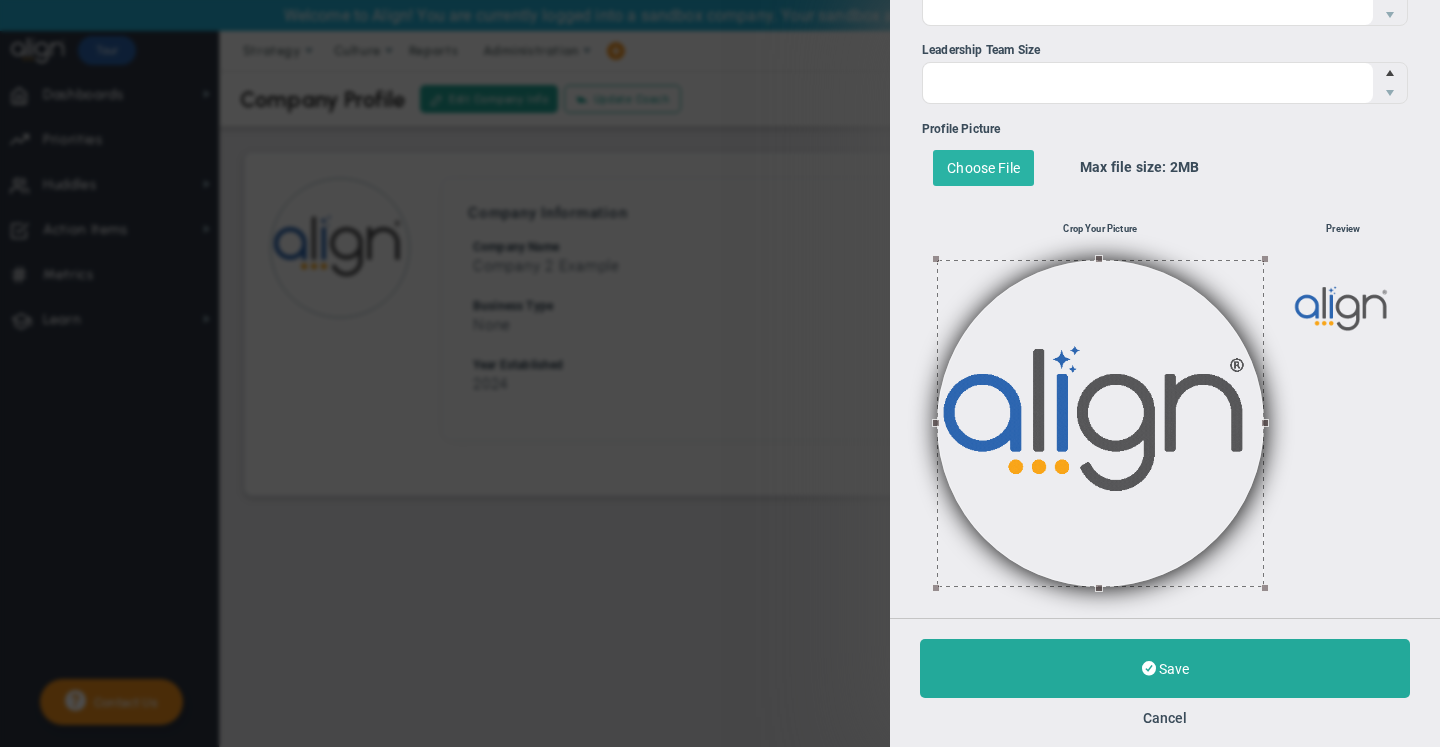 click at bounding box center (-411, 166) 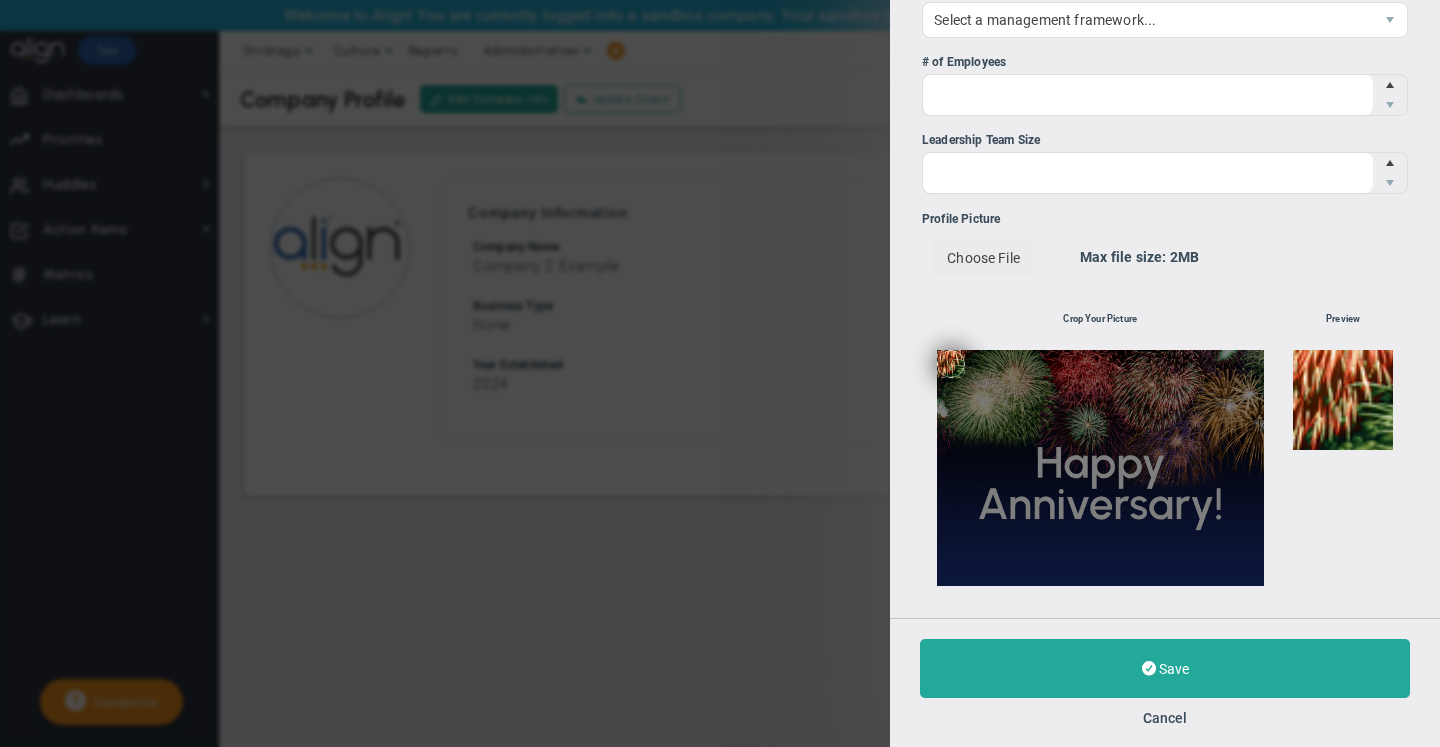 scroll, scrollTop: 607, scrollLeft: 0, axis: vertical 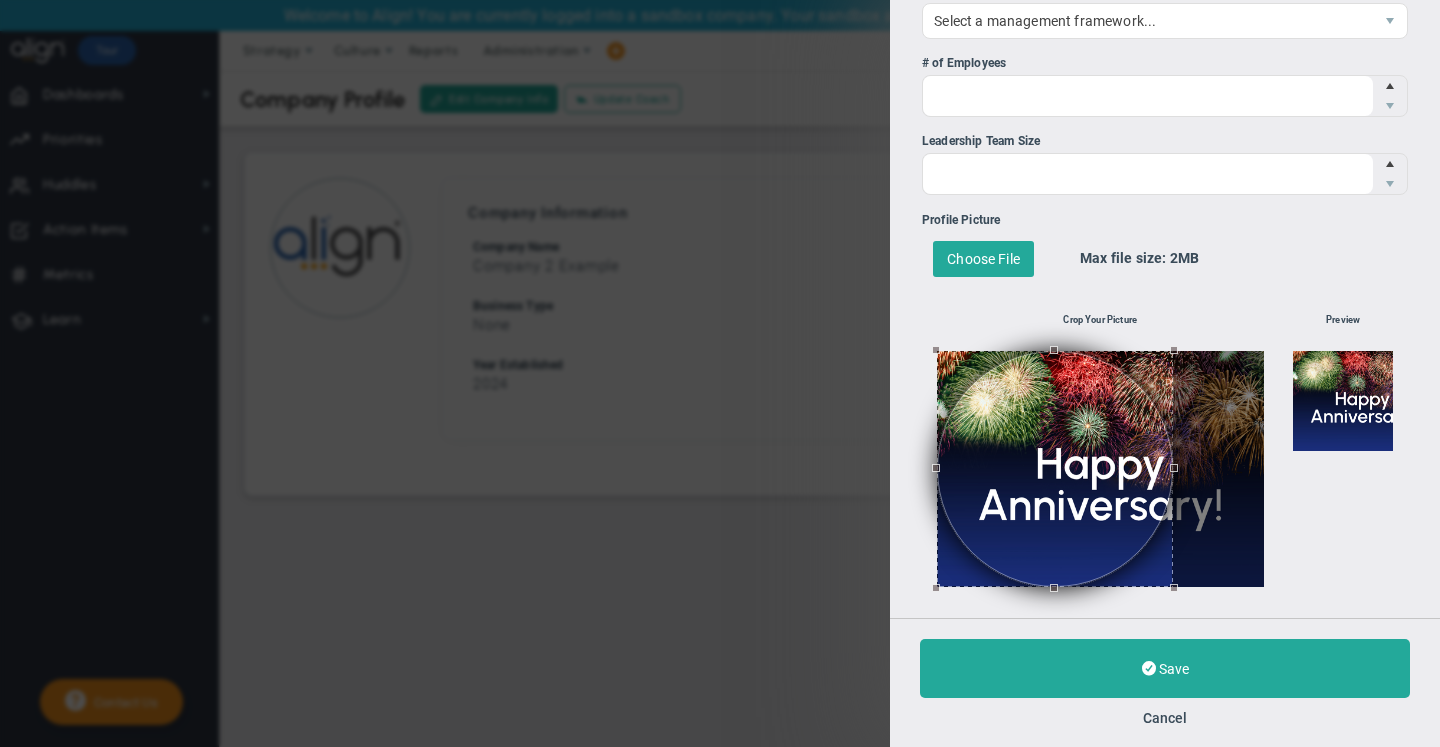 drag, startPoint x: 1127, startPoint y: 517, endPoint x: 1102, endPoint y: 492, distance: 35.35534 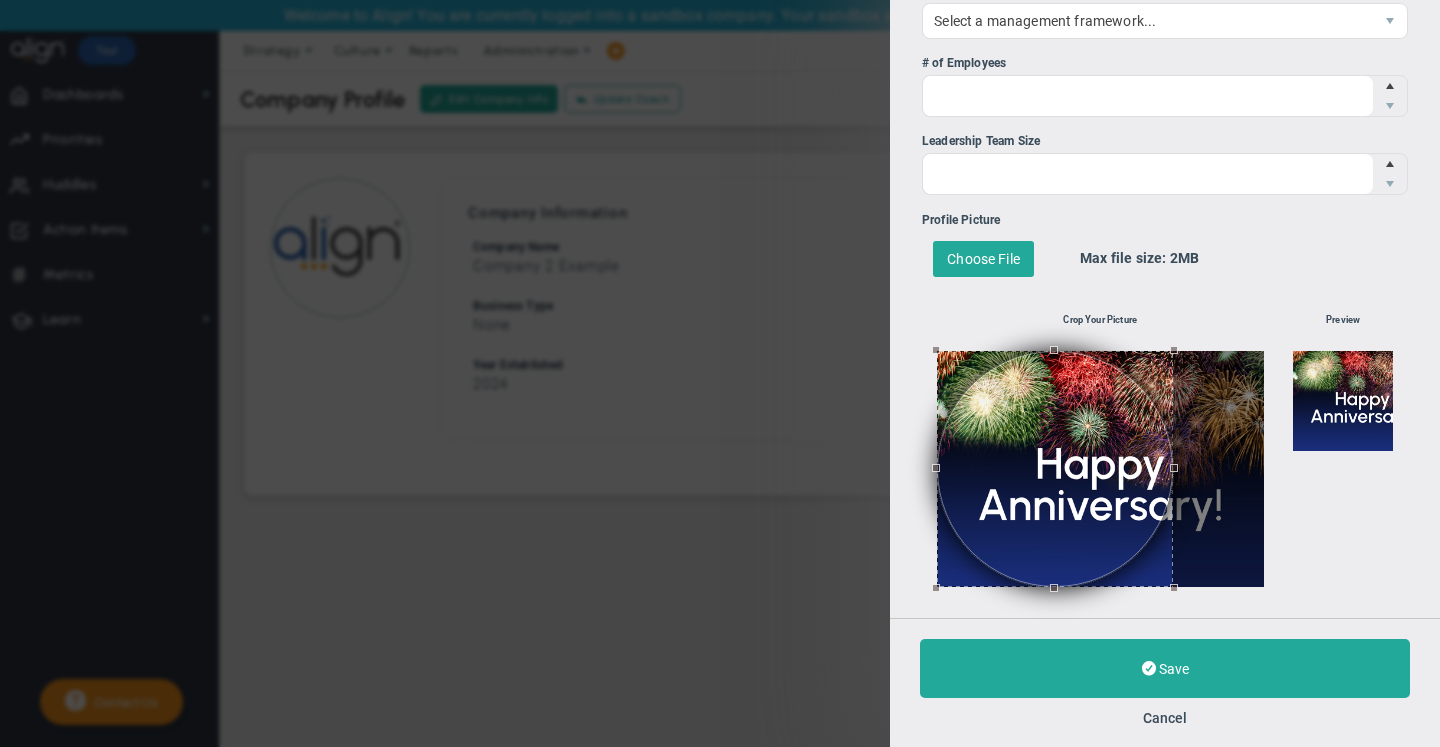 click at bounding box center [1055, 469] 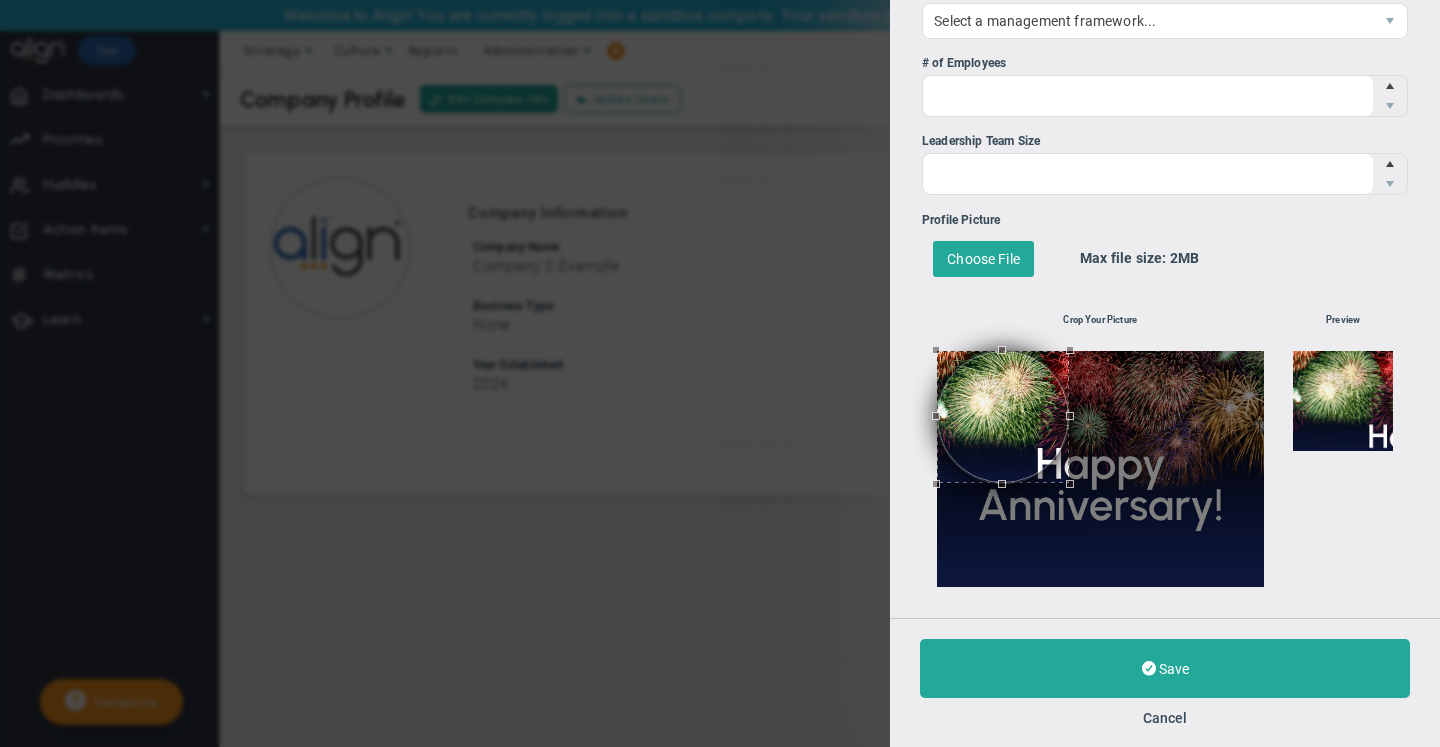 drag, startPoint x: 1171, startPoint y: 586, endPoint x: 1111, endPoint y: 482, distance: 120.06665 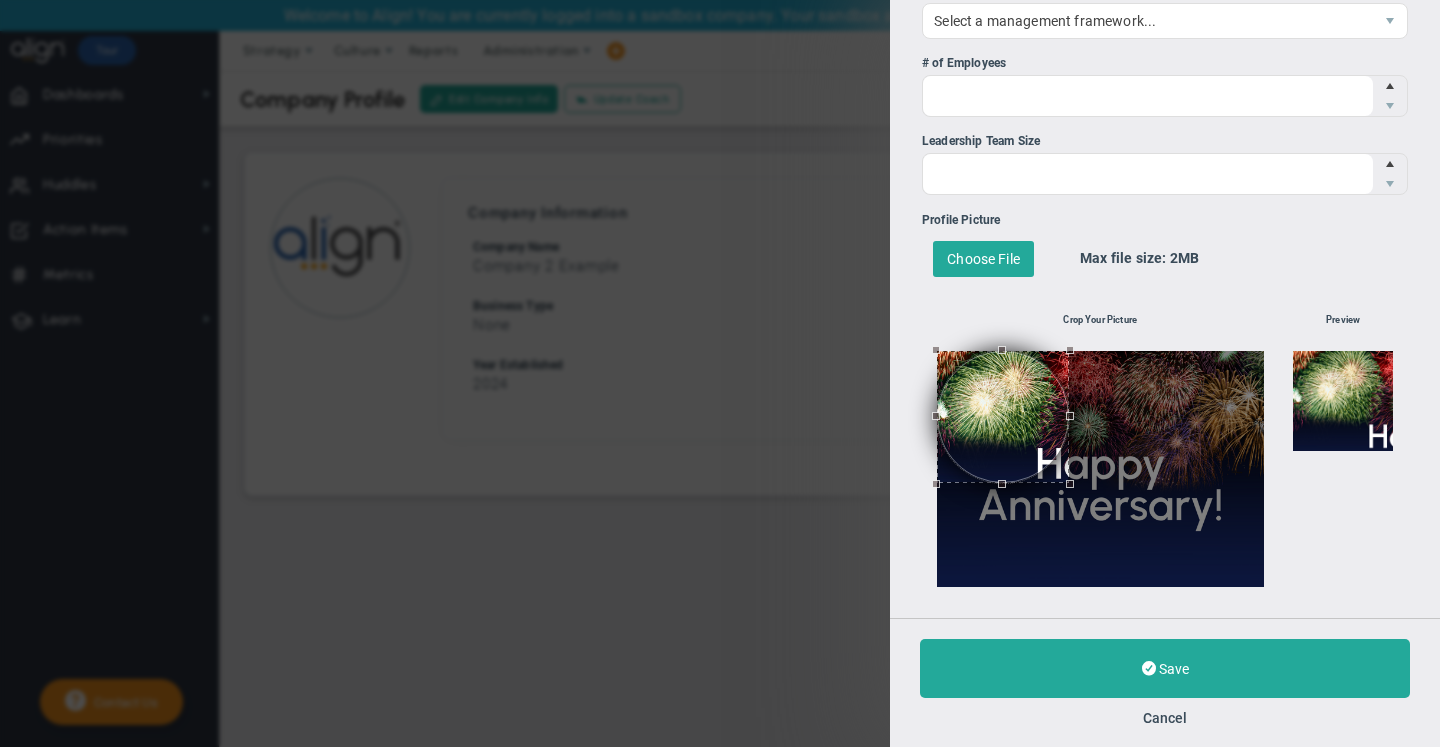 click at bounding box center [1100, 469] 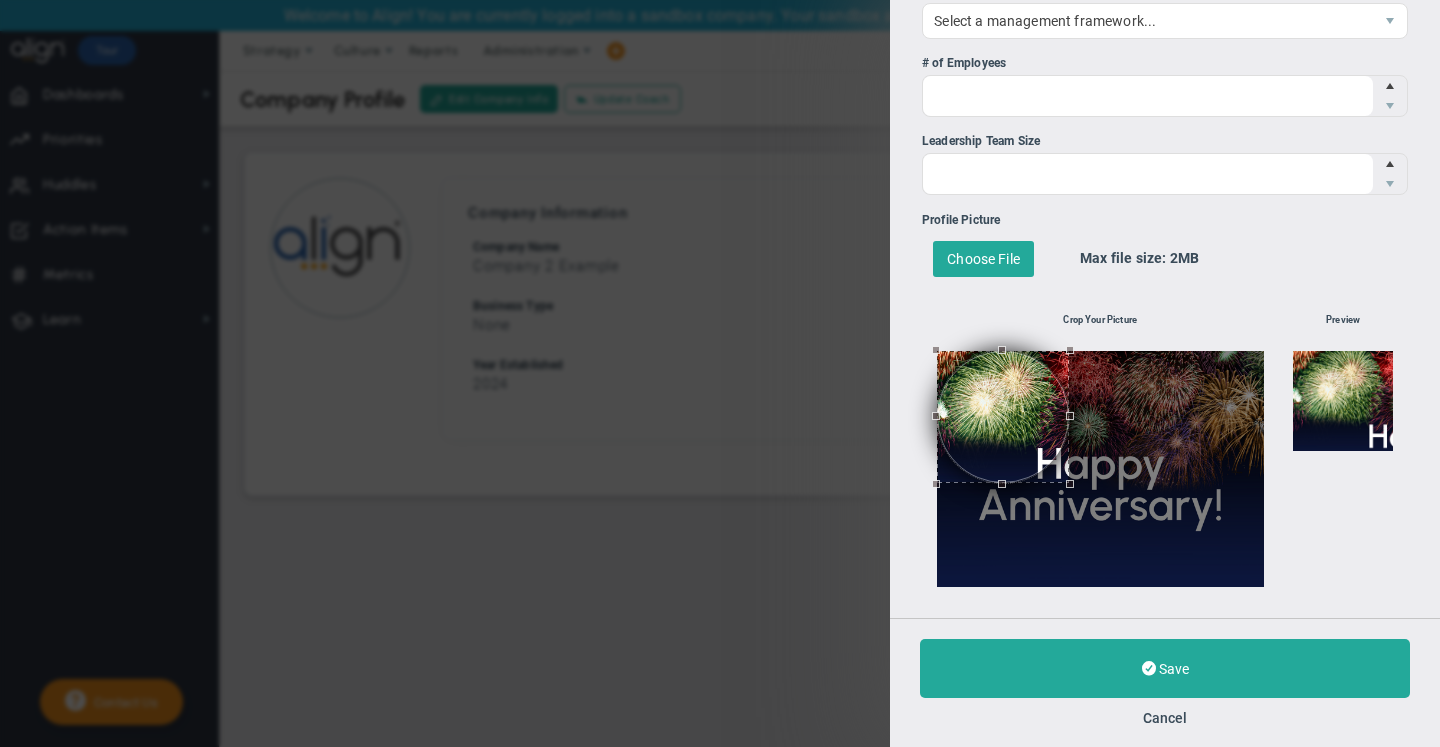 drag, startPoint x: 1049, startPoint y: 422, endPoint x: 1042, endPoint y: 409, distance: 14.764823 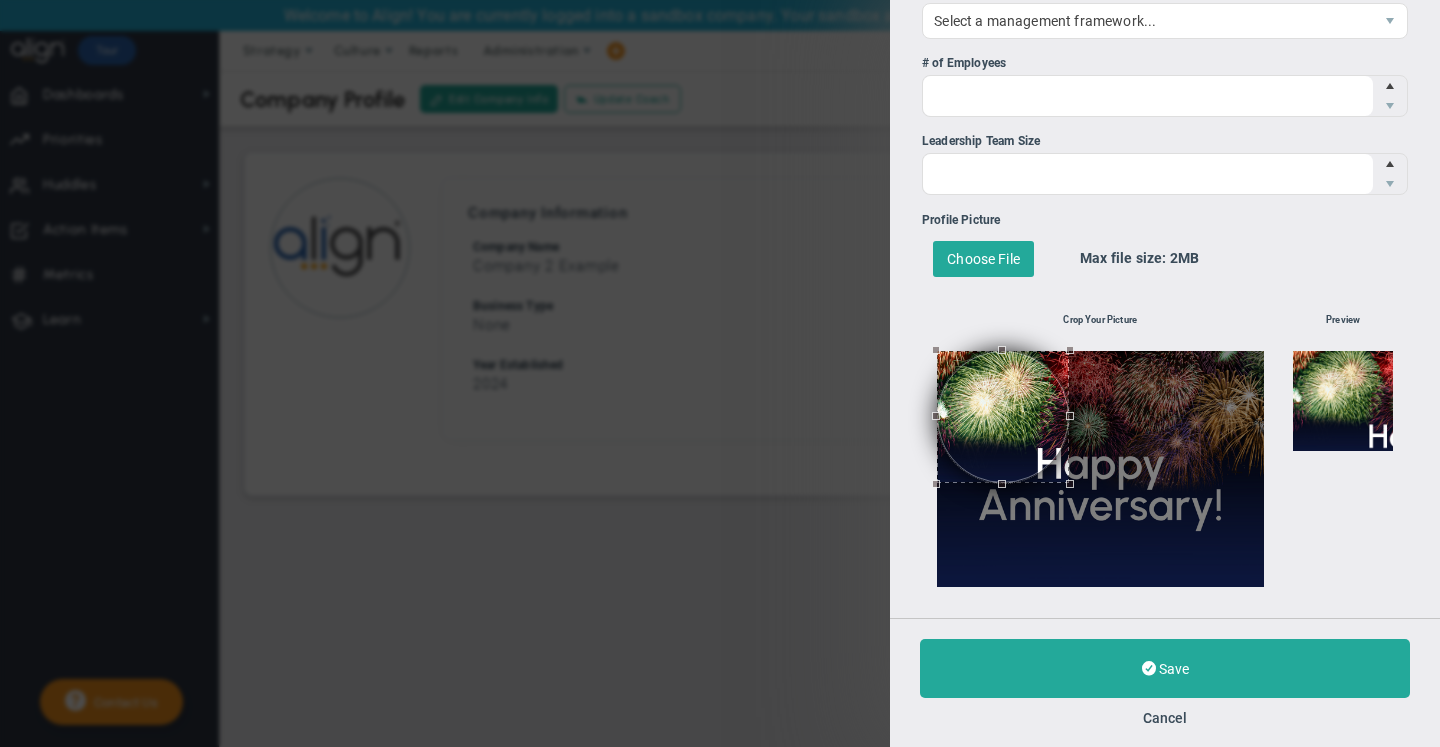 click at bounding box center (1003, 417) 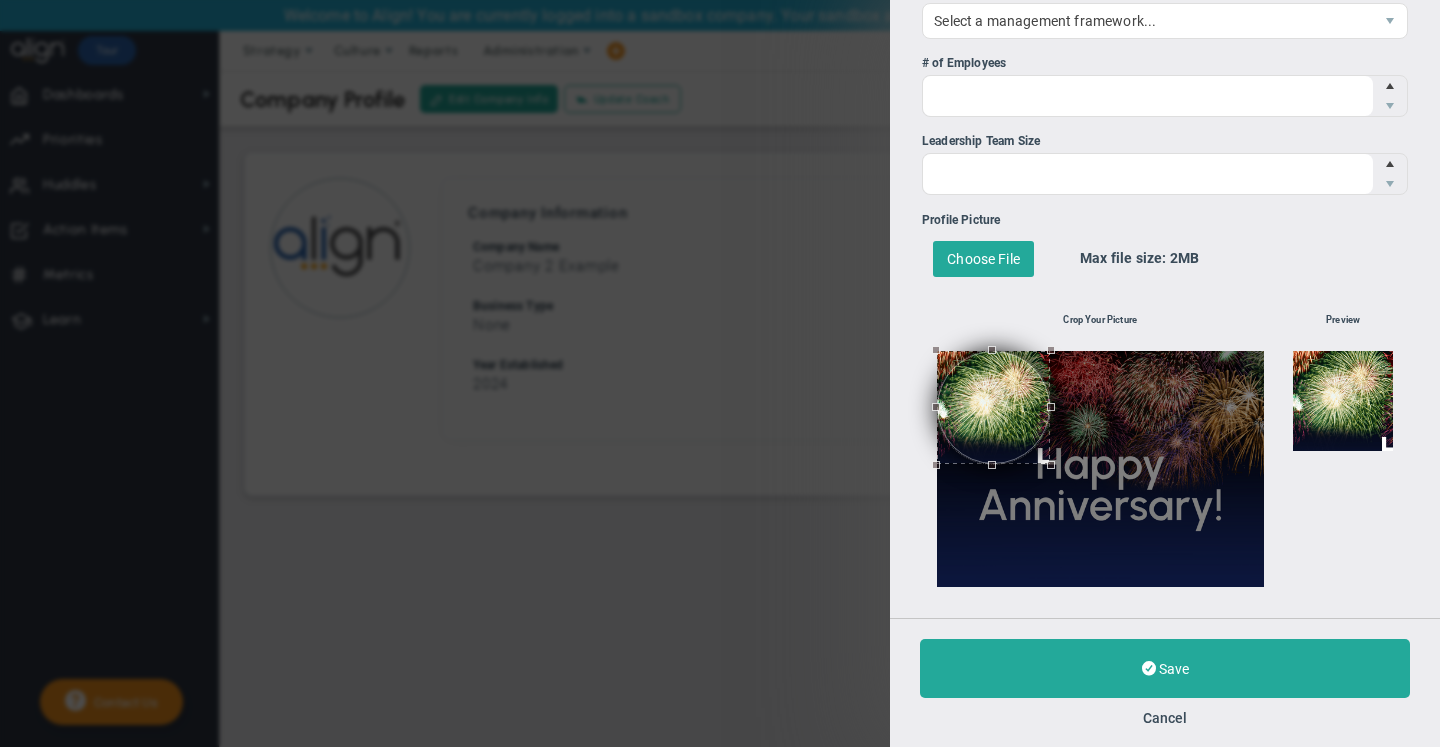 drag, startPoint x: 1070, startPoint y: 484, endPoint x: 1049, endPoint y: 466, distance: 27.658634 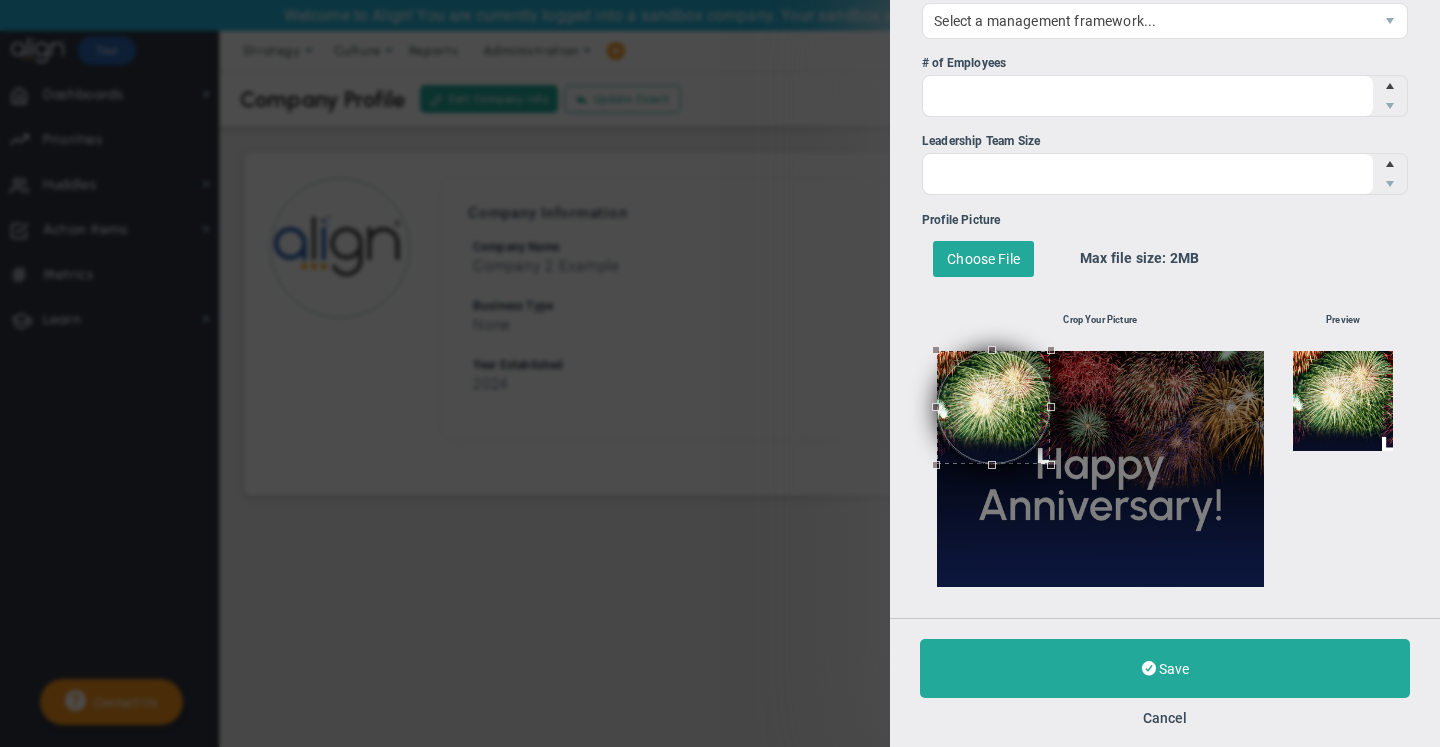click at bounding box center [1100, 469] 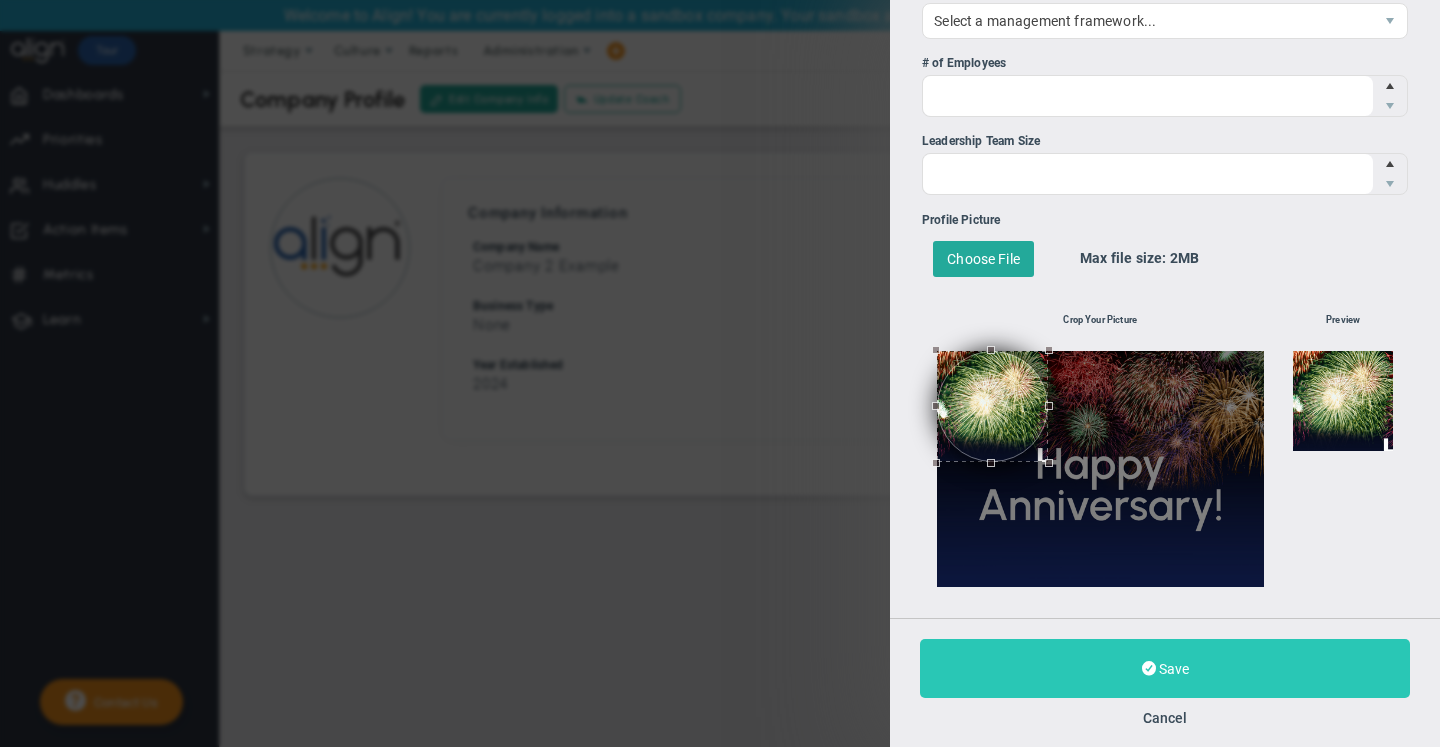 click on "Save" at bounding box center (1165, 668) 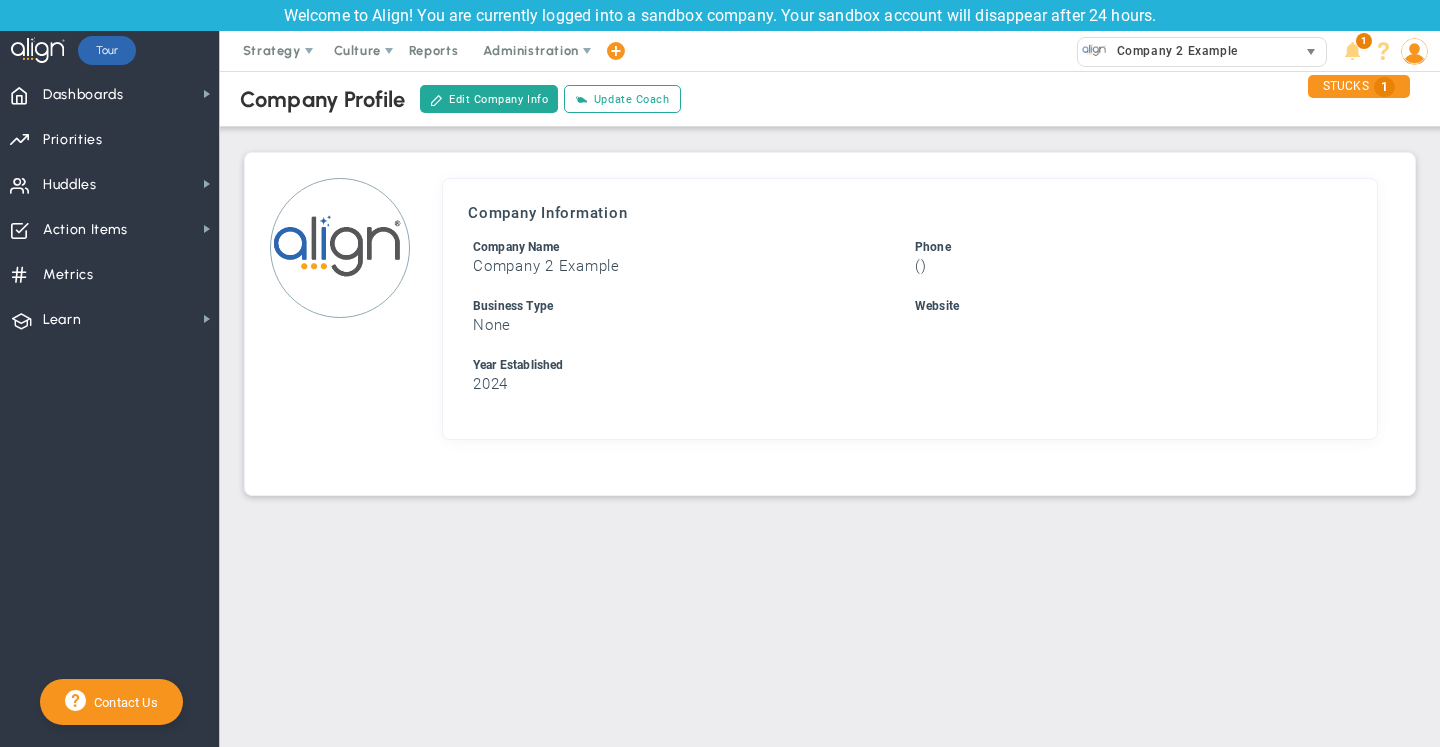 click on "Company 2 Example" at bounding box center (1172, 51) 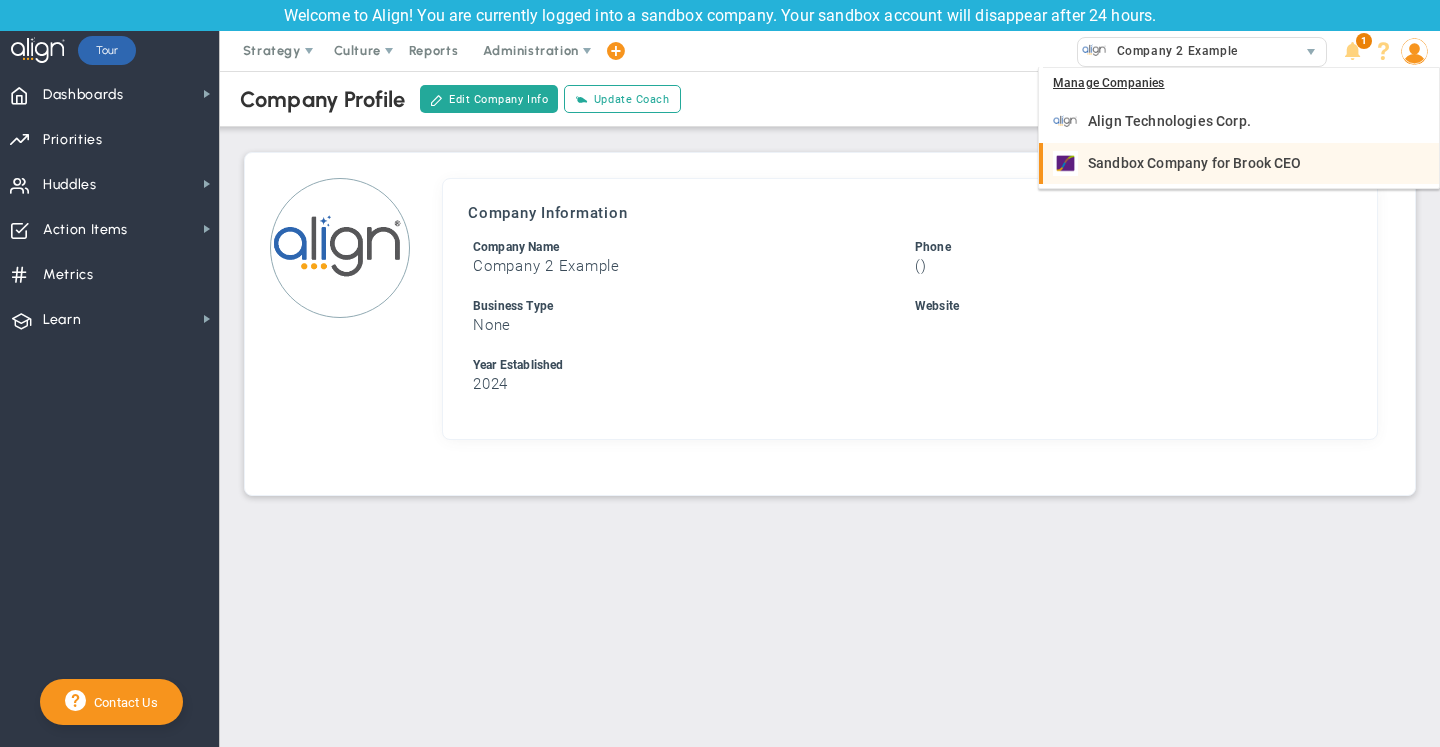 click on "Sandbox Company for Brook CEO" at bounding box center (1195, 163) 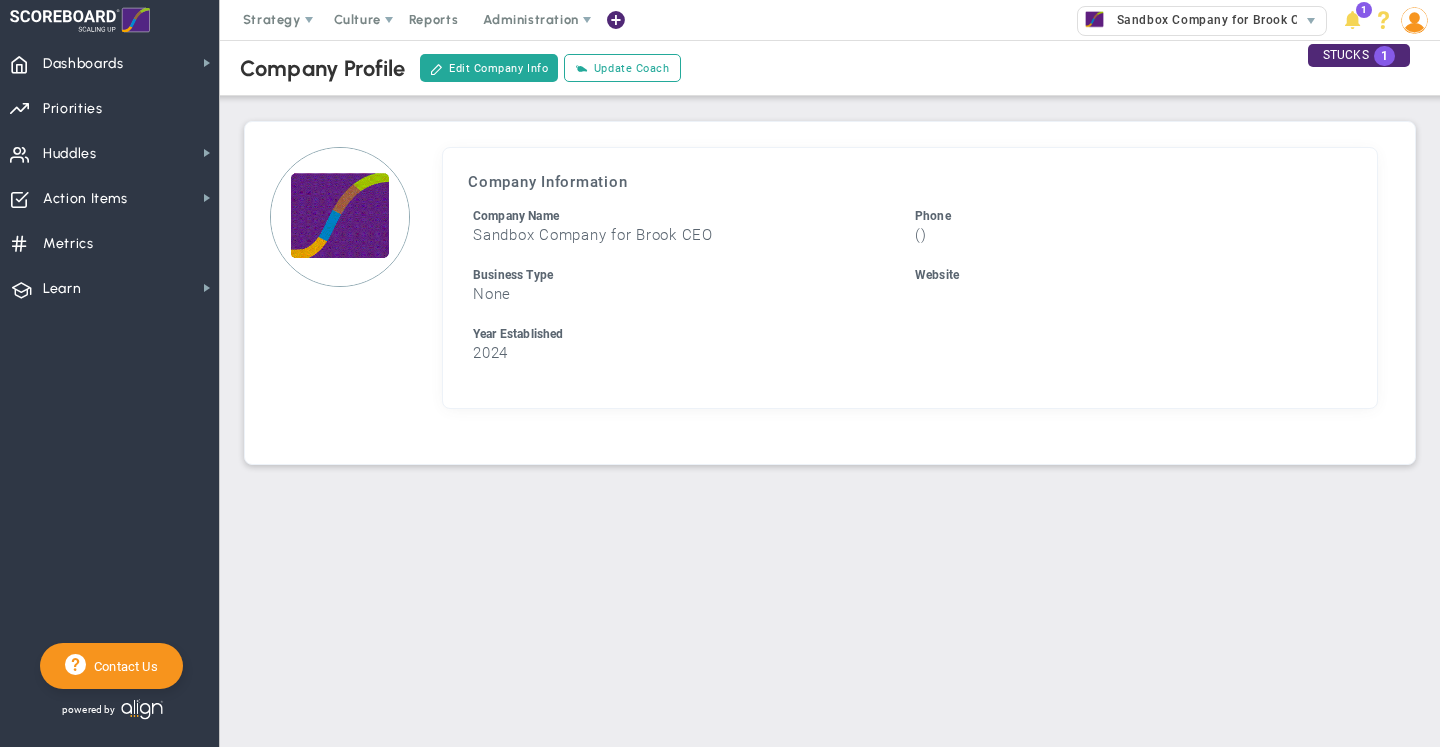 scroll, scrollTop: 0, scrollLeft: 0, axis: both 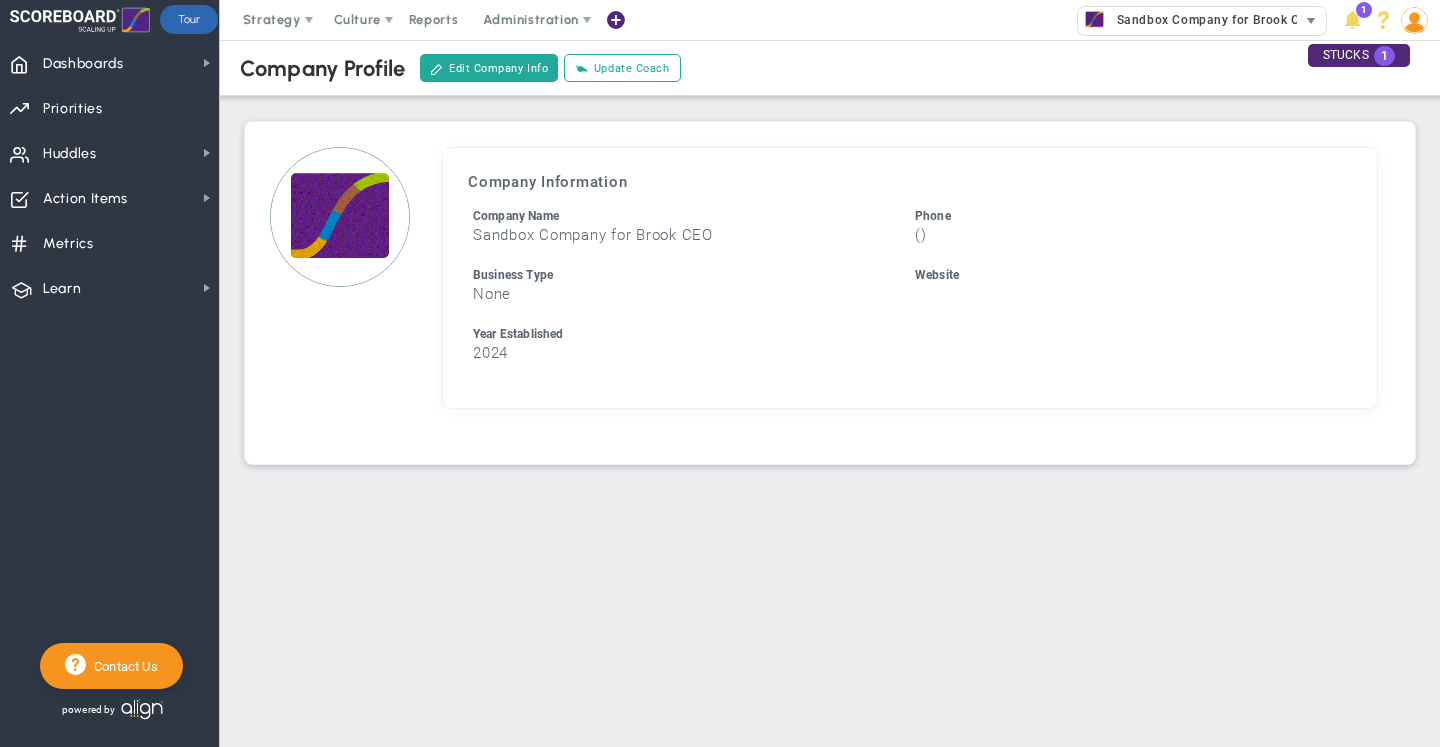 click on "Sandbox Company for Brook CEO" at bounding box center [1211, 20] 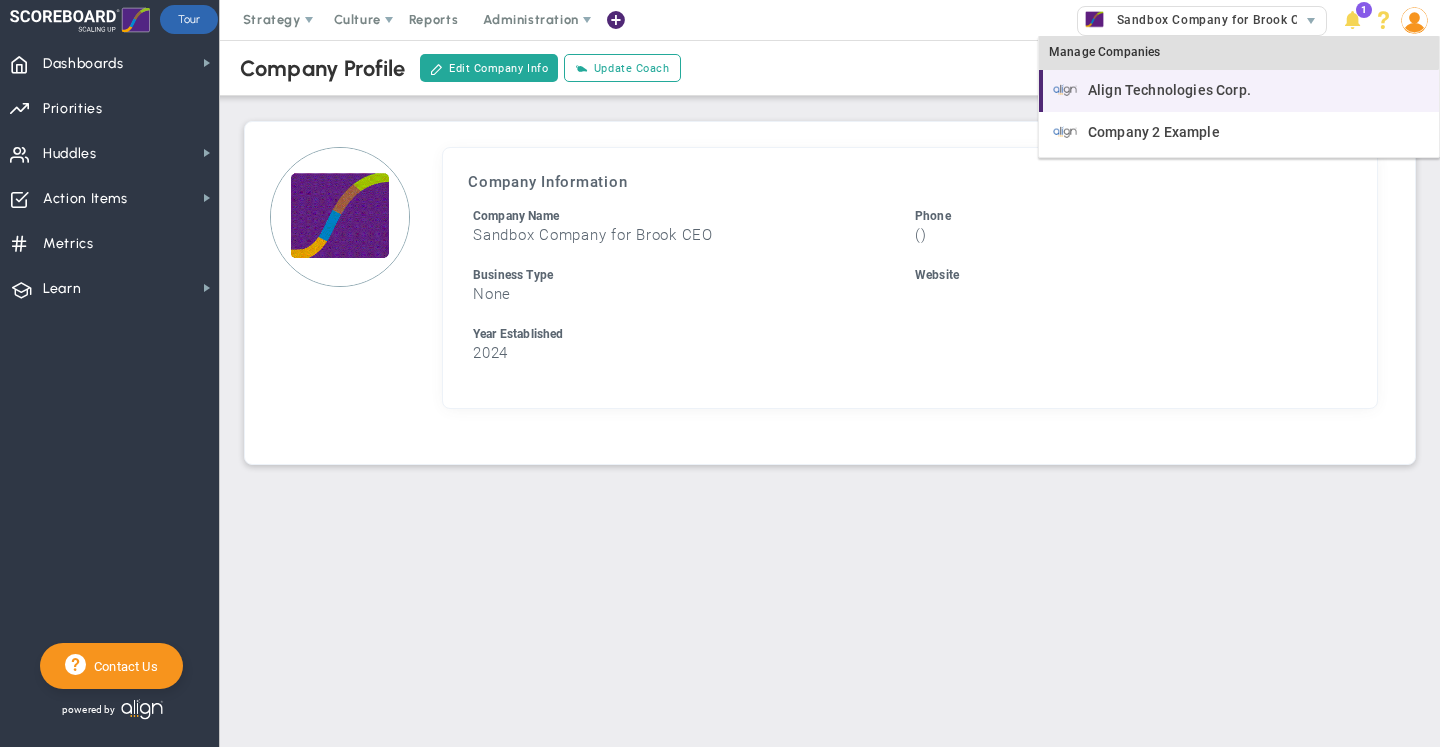 click on "Align Technologies Corp." at bounding box center (1169, 90) 